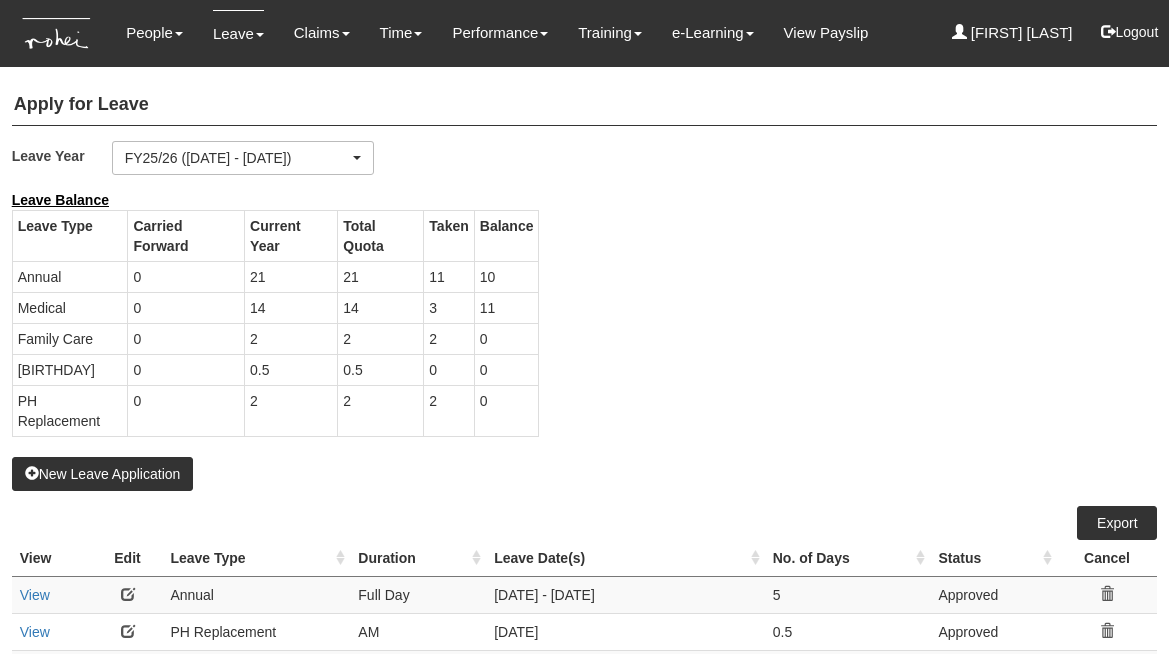 scroll, scrollTop: 0, scrollLeft: 0, axis: both 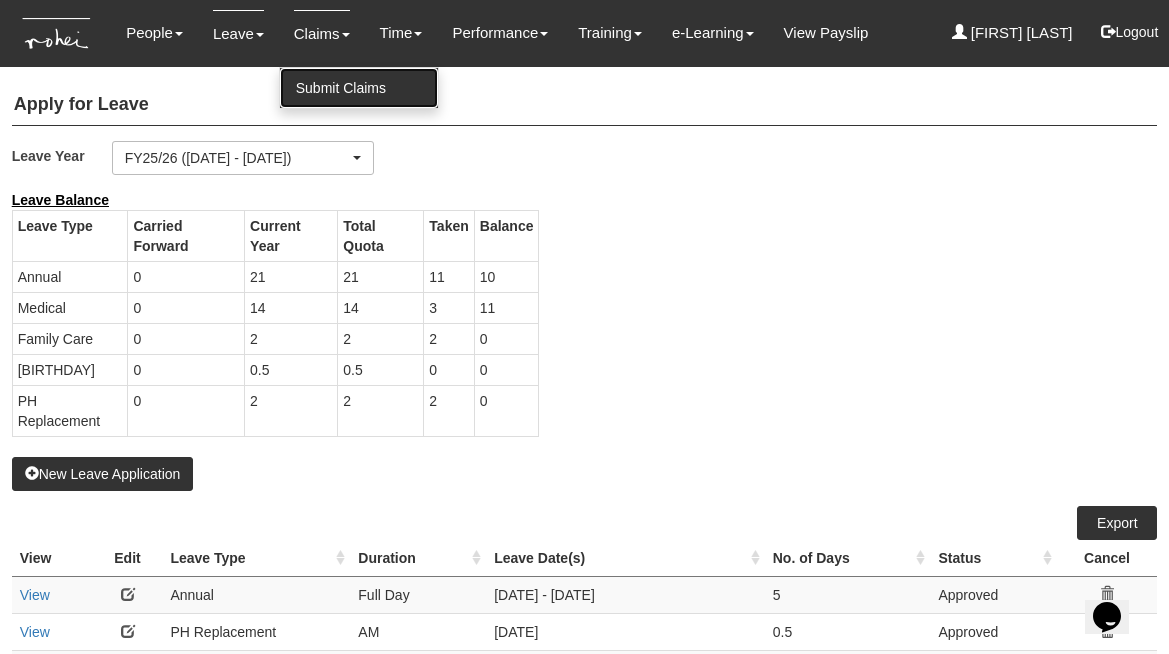 click on "Submit Claims" at bounding box center [359, 88] 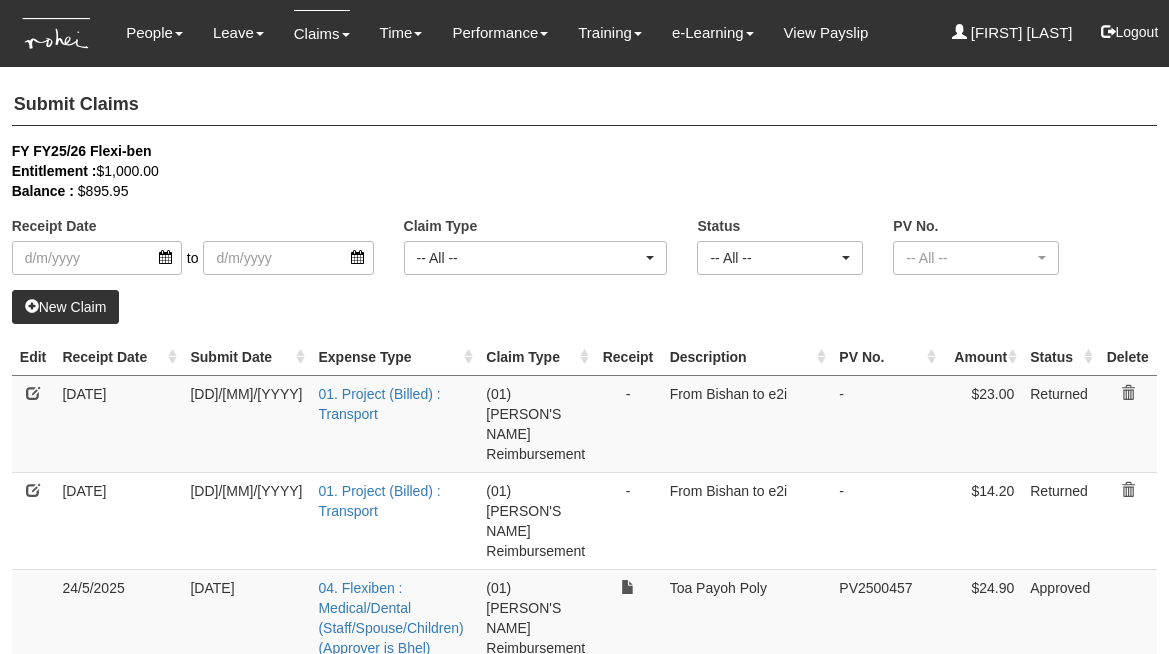 scroll, scrollTop: 0, scrollLeft: 0, axis: both 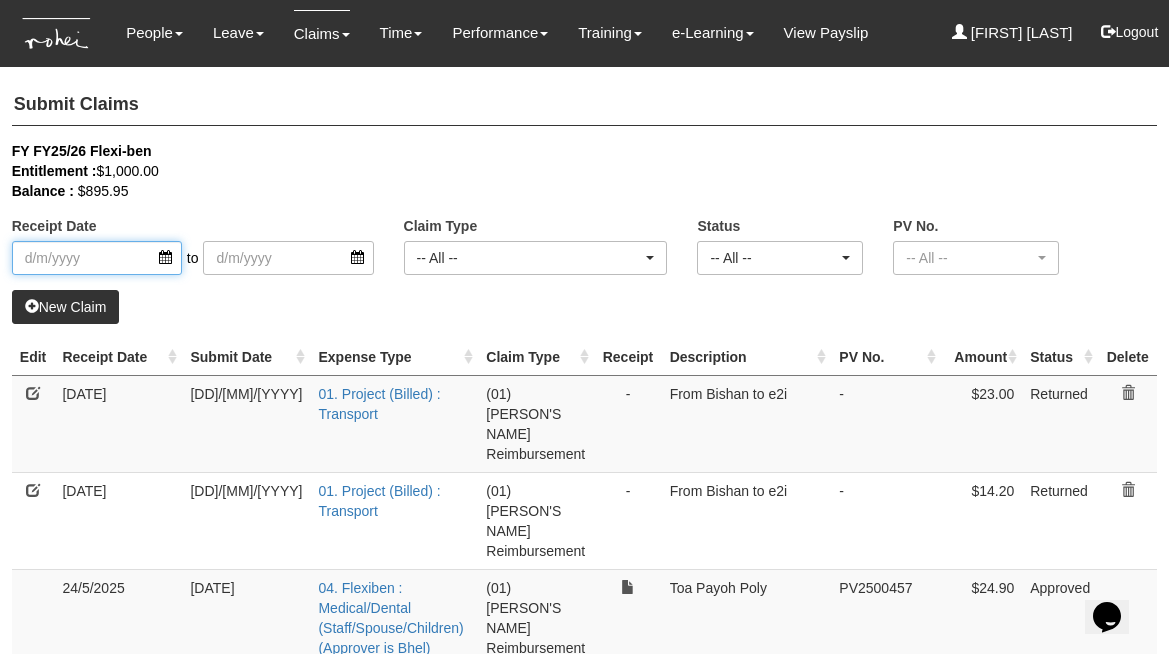 click at bounding box center [97, 258] 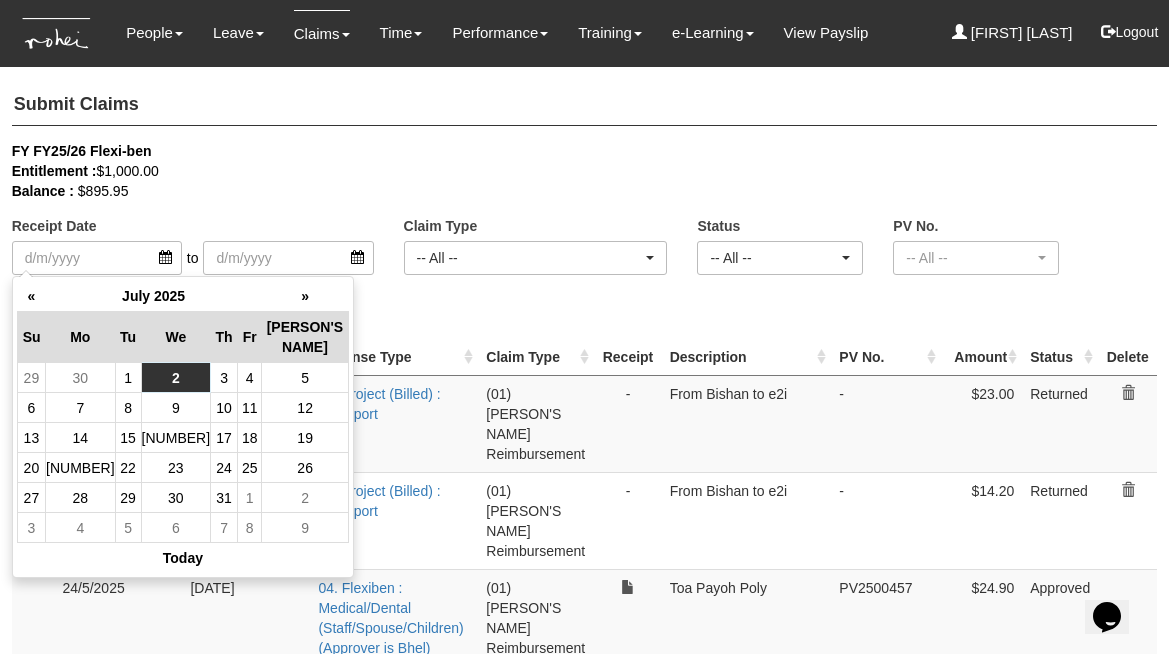 click on "2" at bounding box center [175, 378] 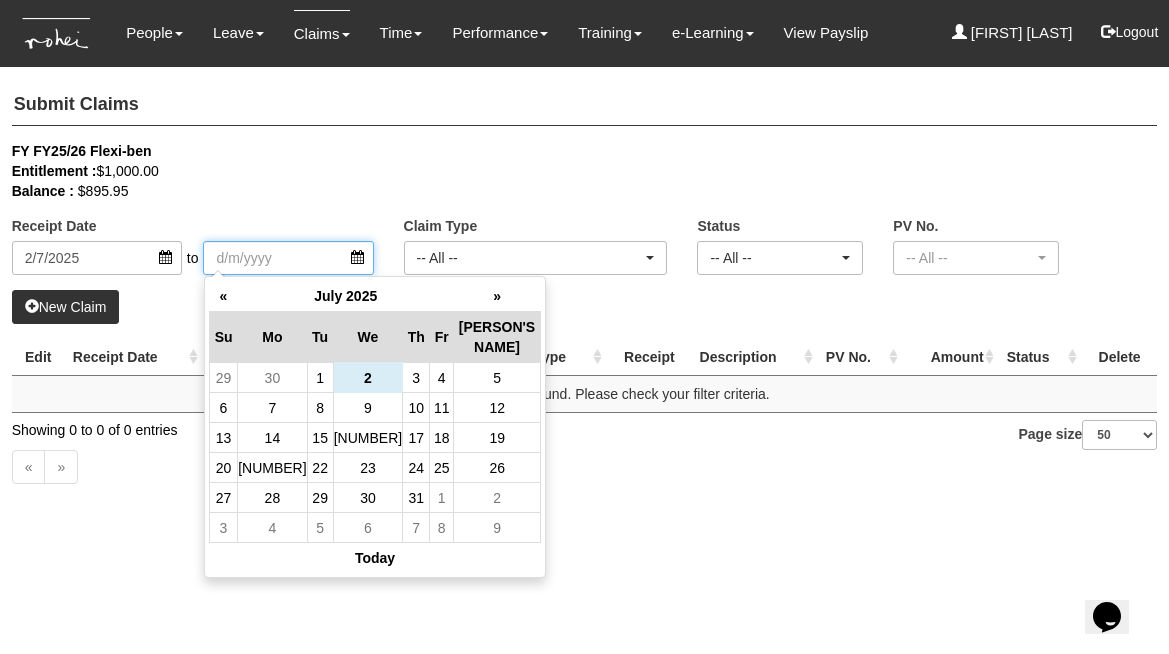 click at bounding box center (288, 258) 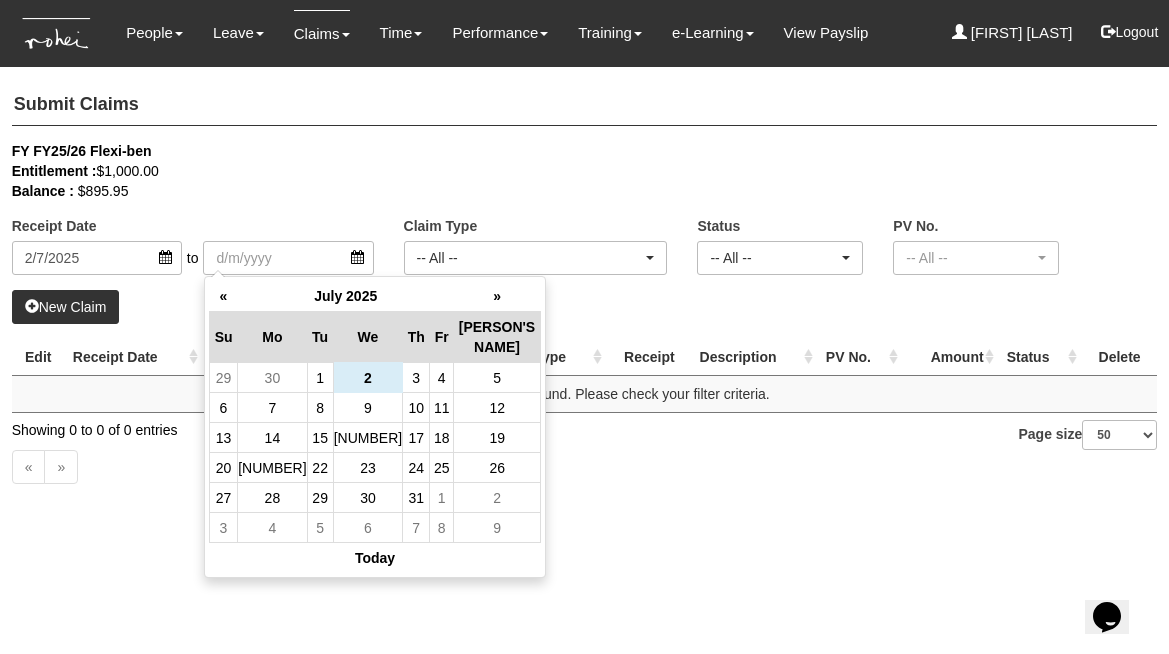 click on "New Claim" at bounding box center (66, 307) 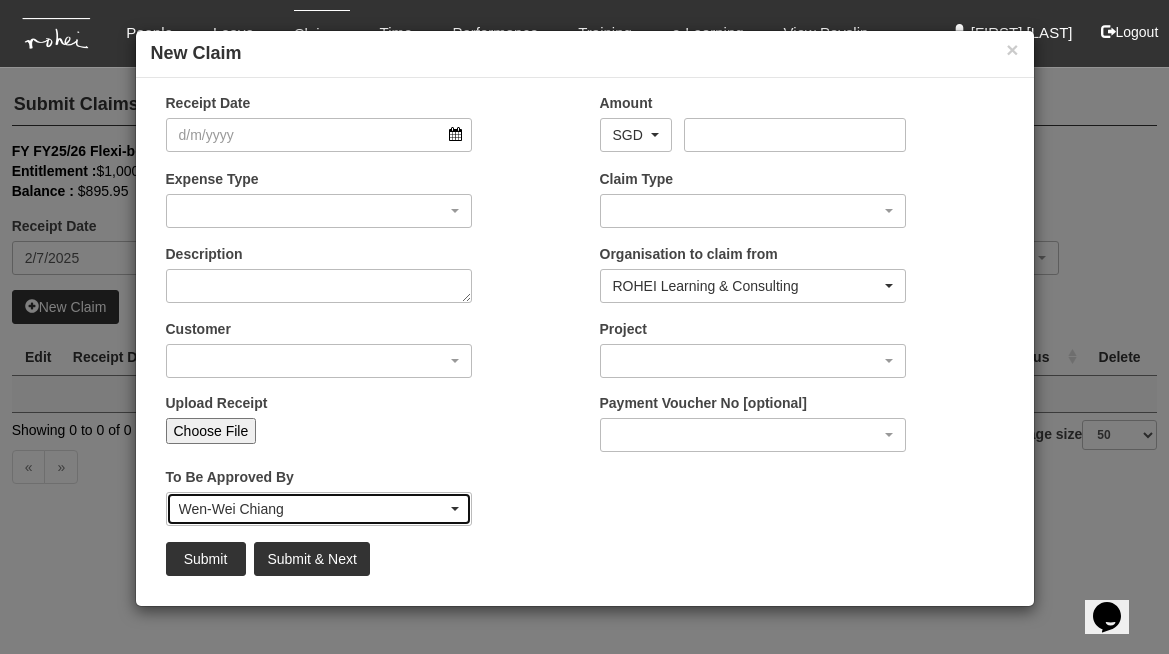 click on "Wen-Wei Chiang" at bounding box center (636, 135) 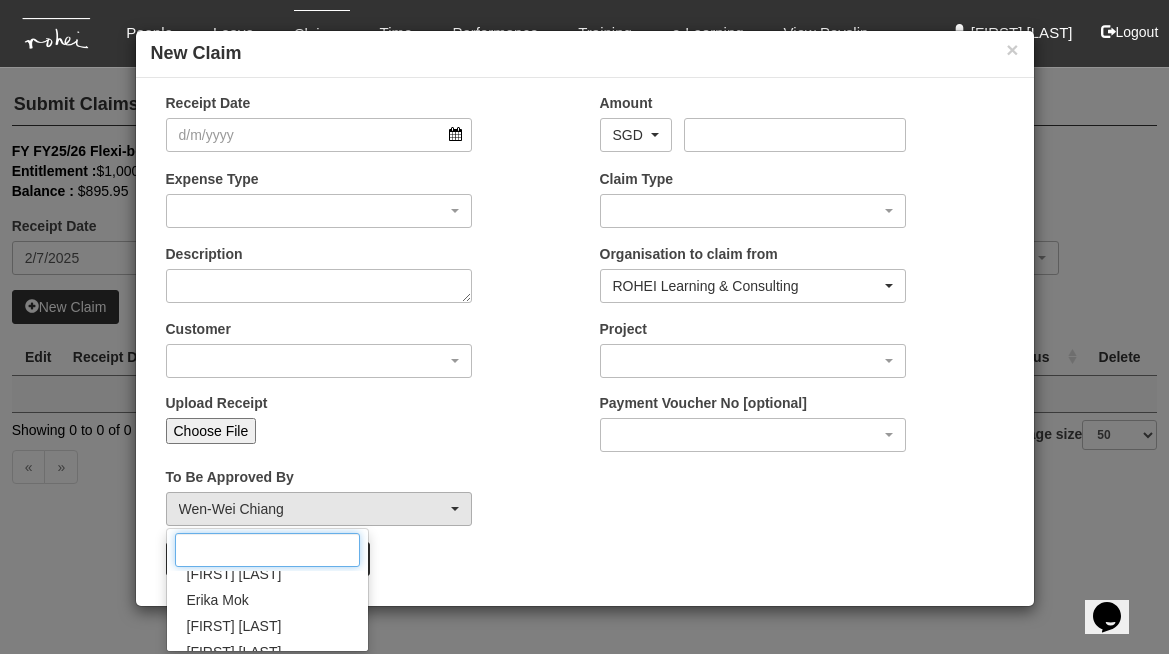 scroll, scrollTop: 223, scrollLeft: 0, axis: vertical 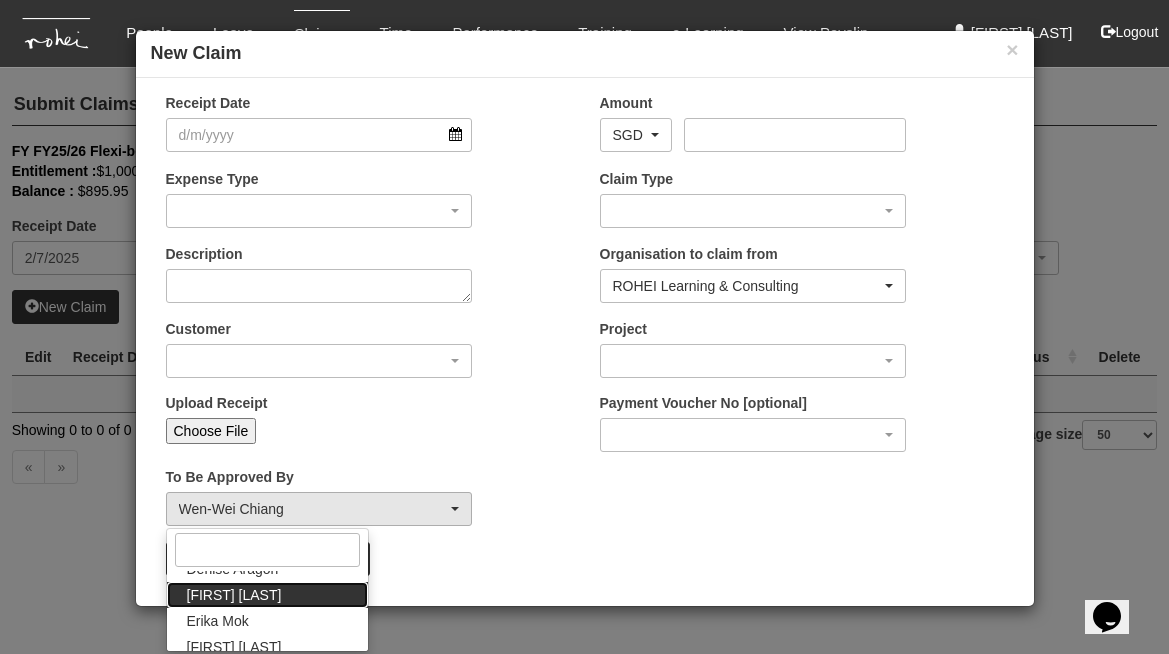 click on "[FIRST] [LAST]" at bounding box center [187, 366] 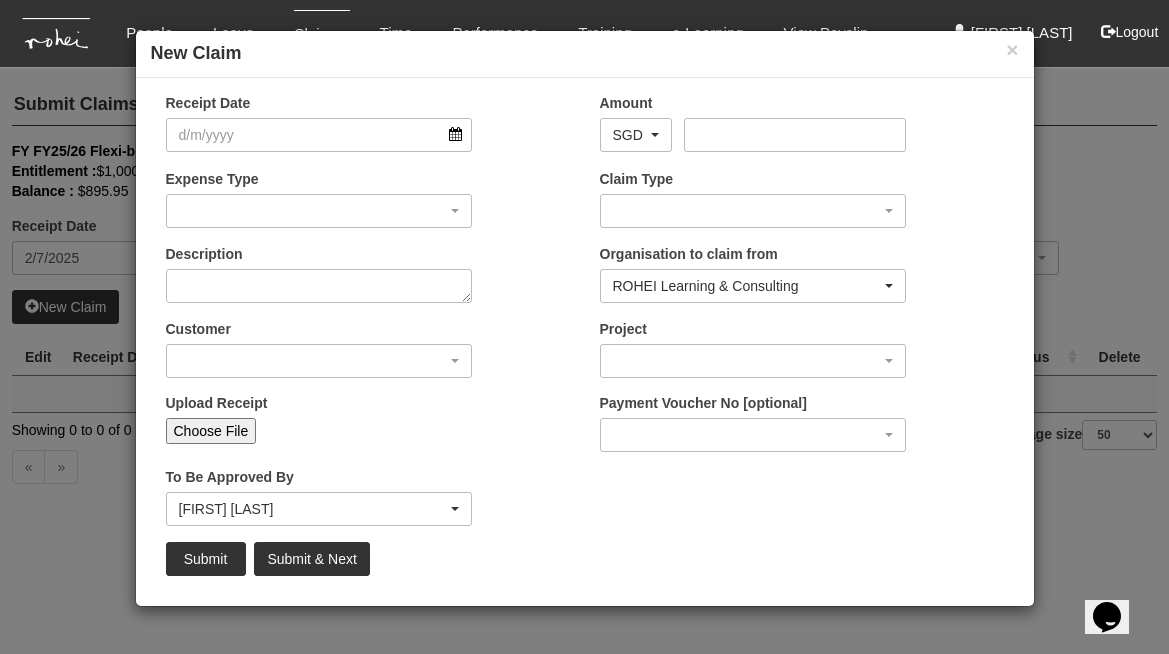 click on "Choose File" at bounding box center (211, 431) 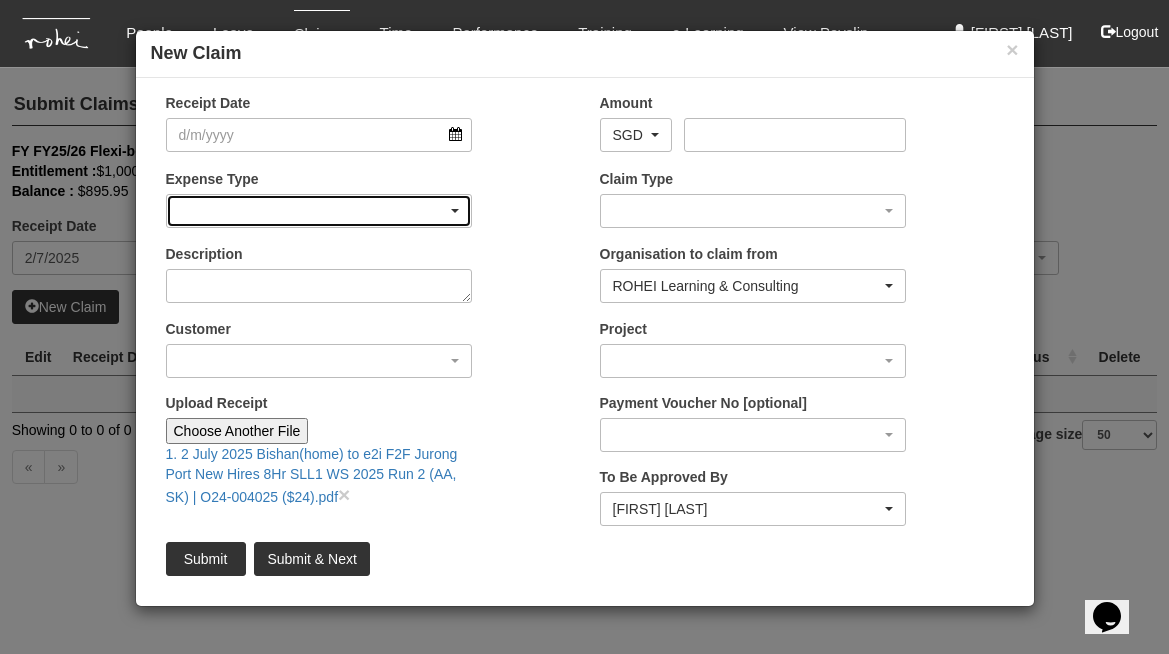 click at bounding box center [319, 211] 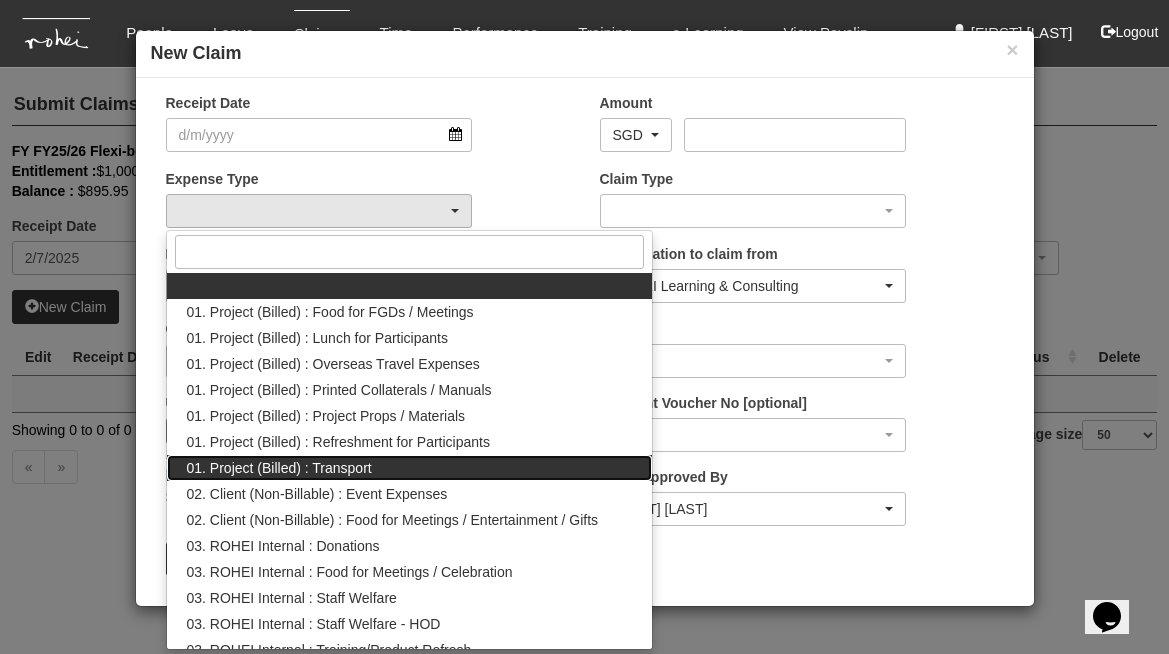 click on "01. Project (Billed) : Transport" at bounding box center [187, 291] 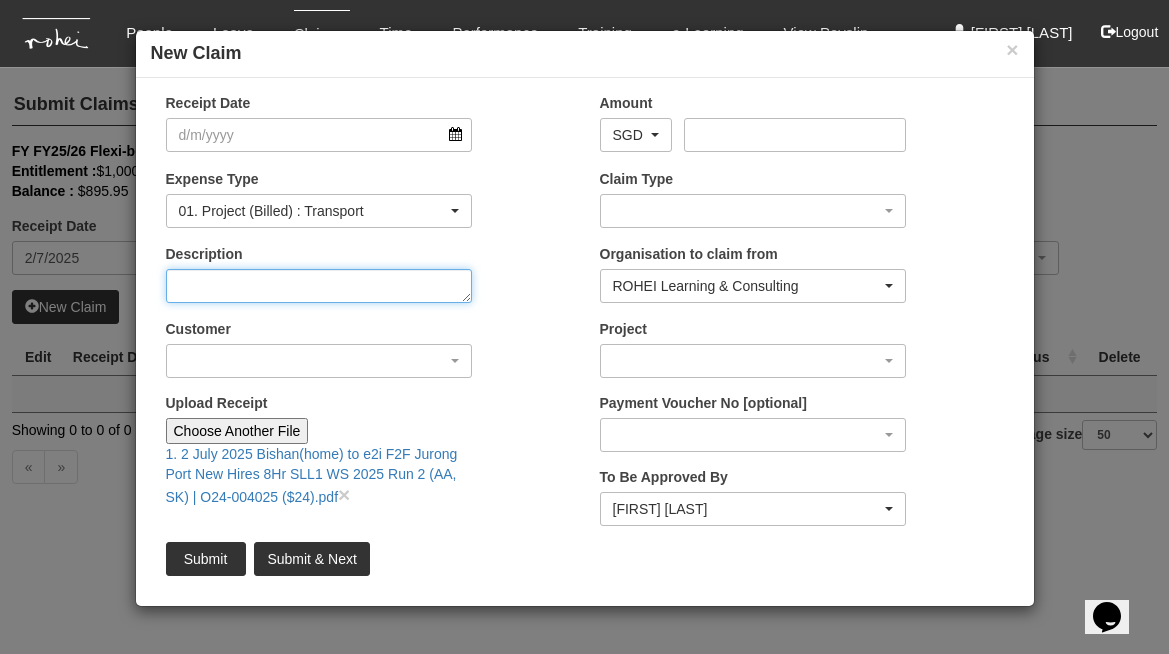 click on "Description" at bounding box center (319, 286) 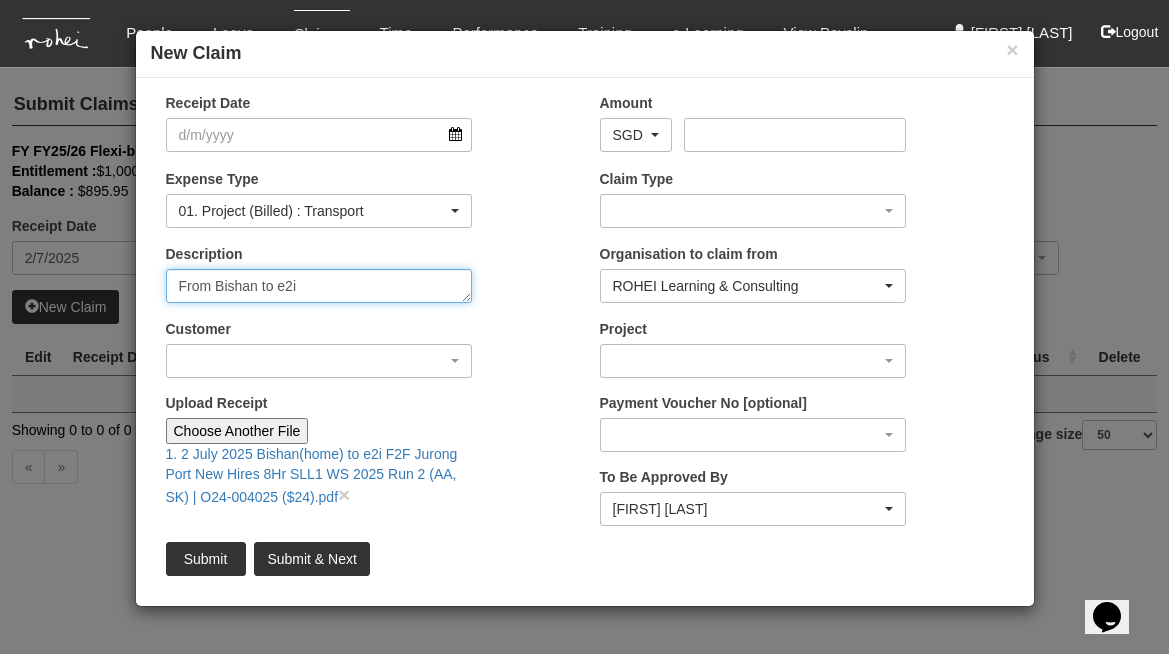 type on "From Bishan to e2i" 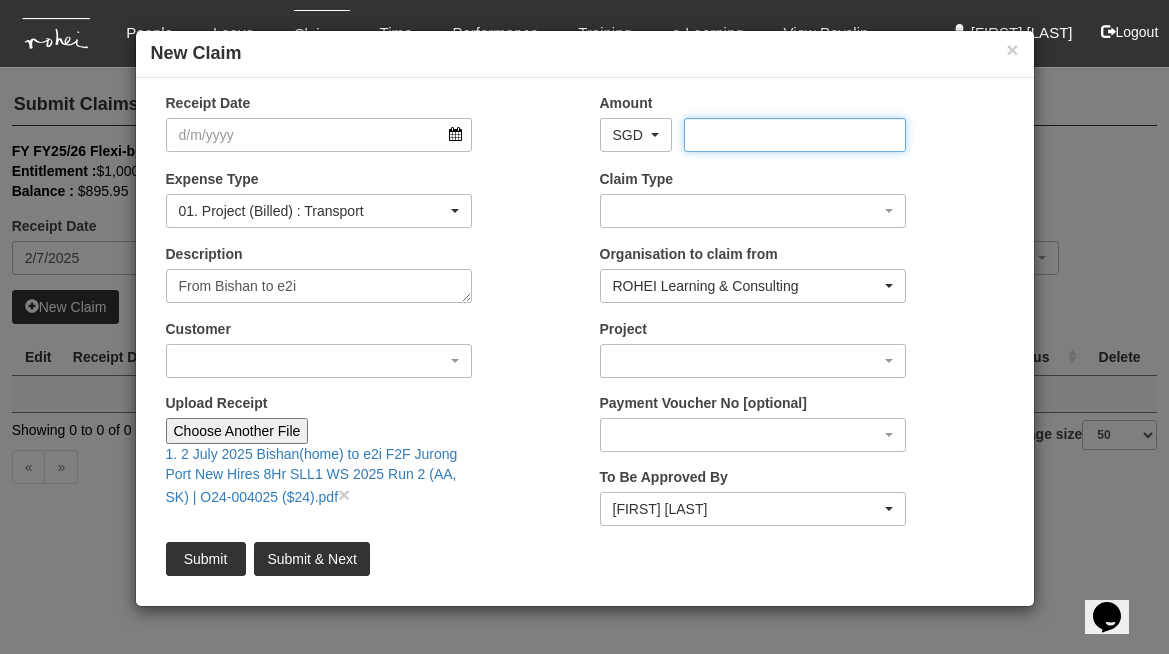 click on "Amount" at bounding box center (795, 135) 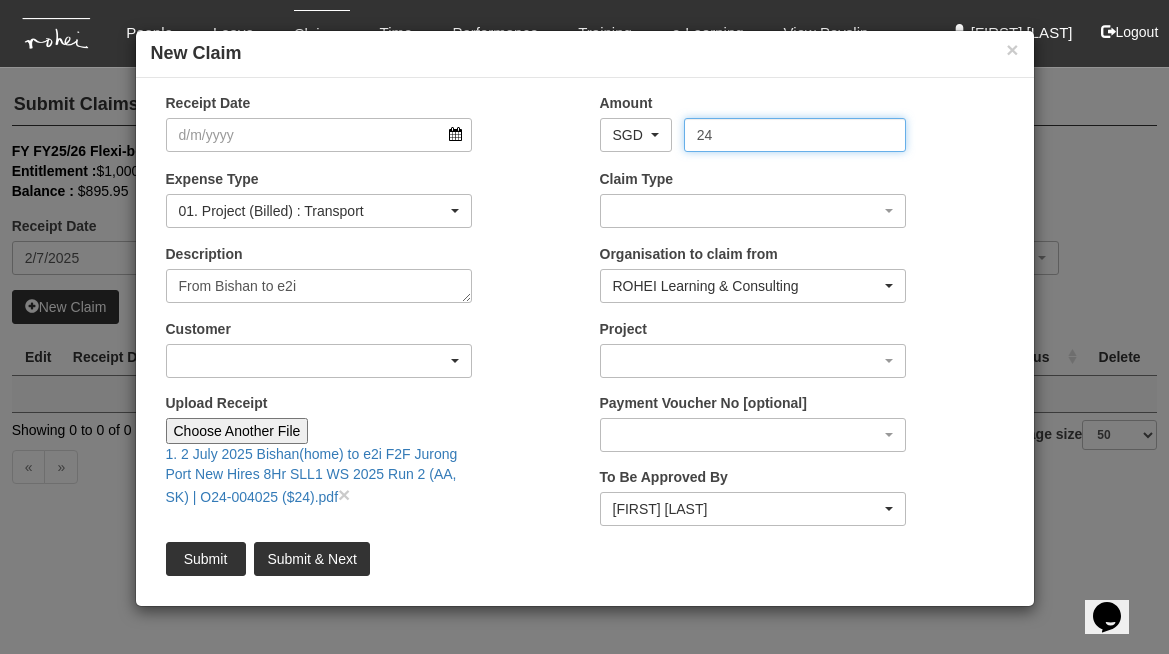 type on "24" 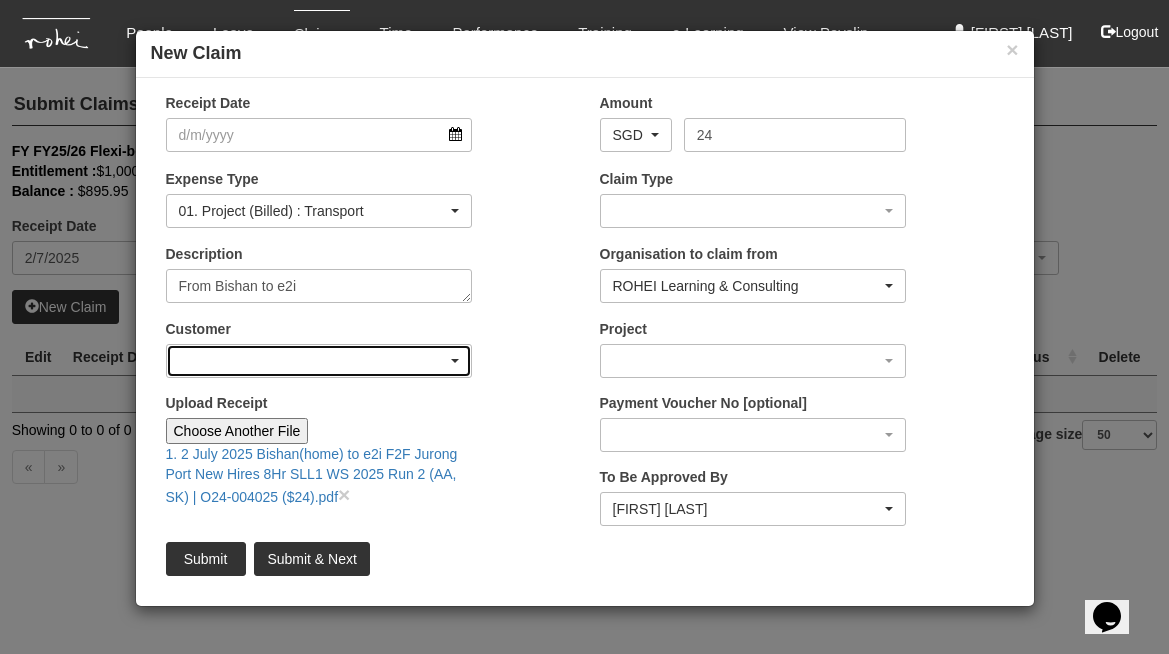 click at bounding box center [753, 211] 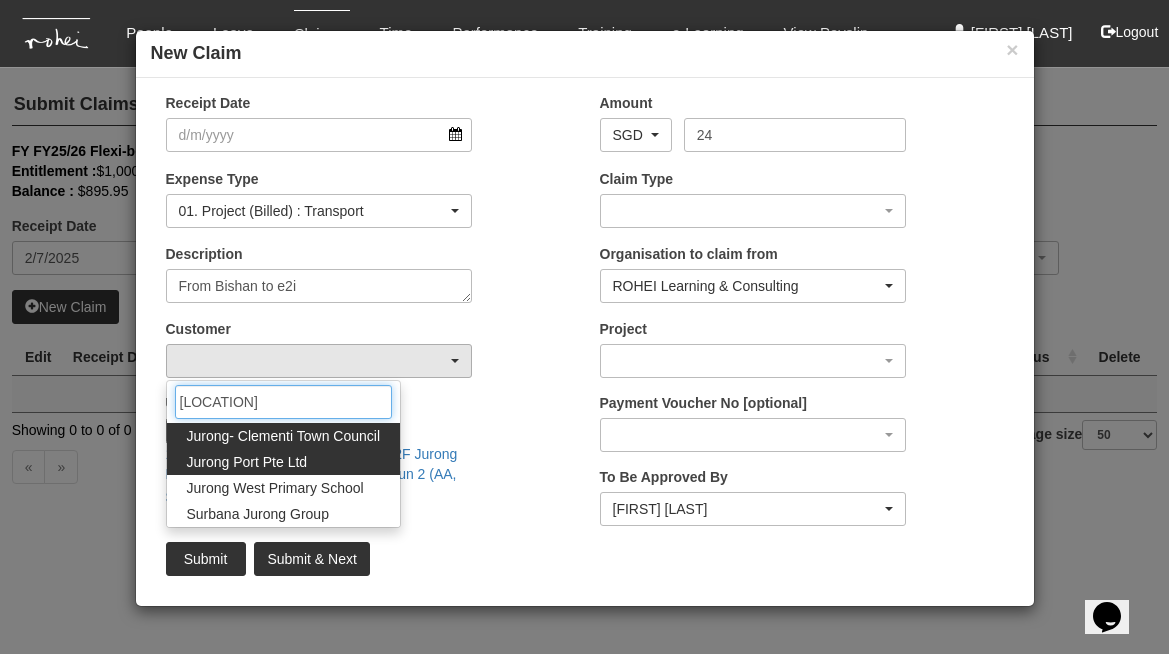 type on "[LOCATION]" 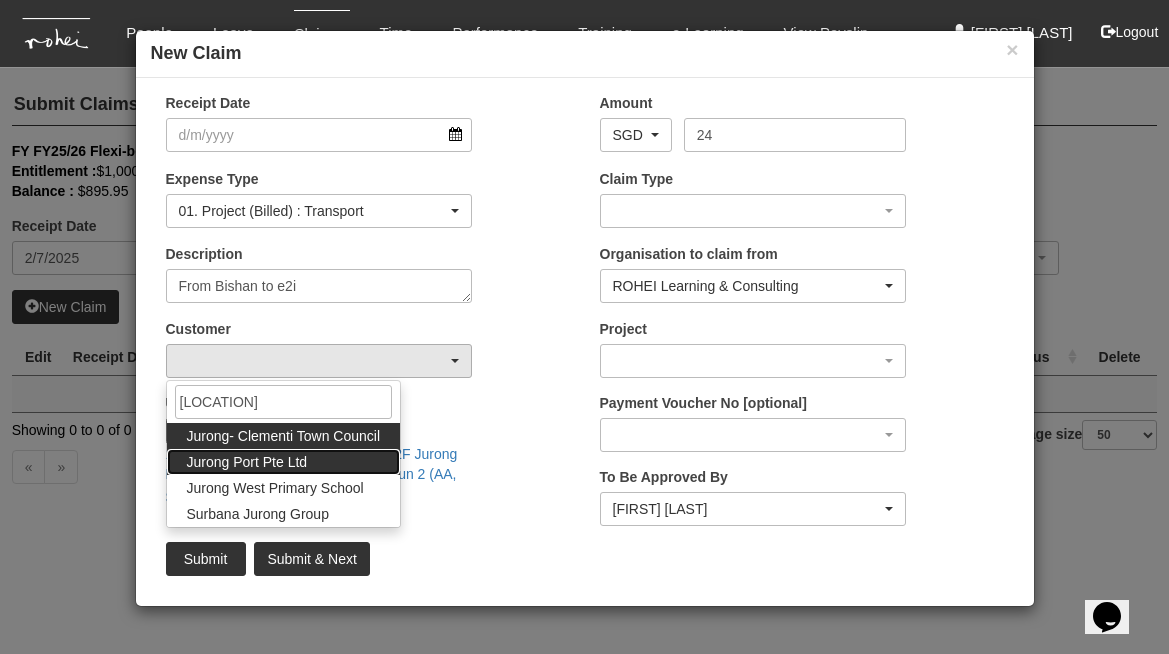 click on "Jurong Port Pte Ltd" at bounding box center [284, 436] 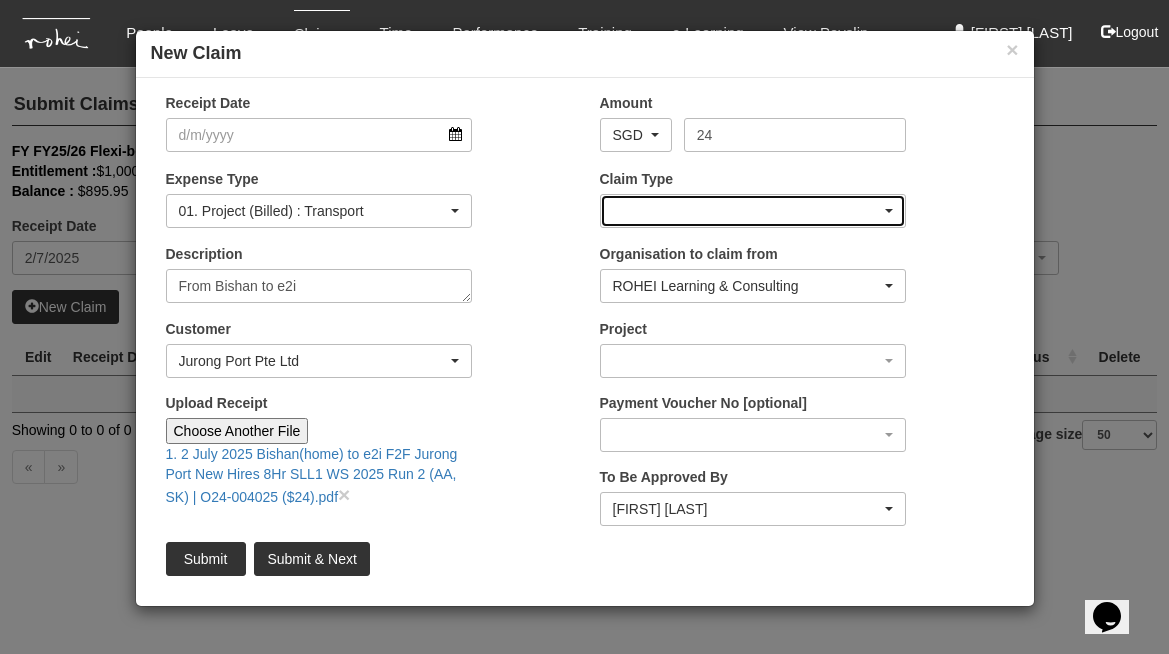 click at bounding box center (753, 211) 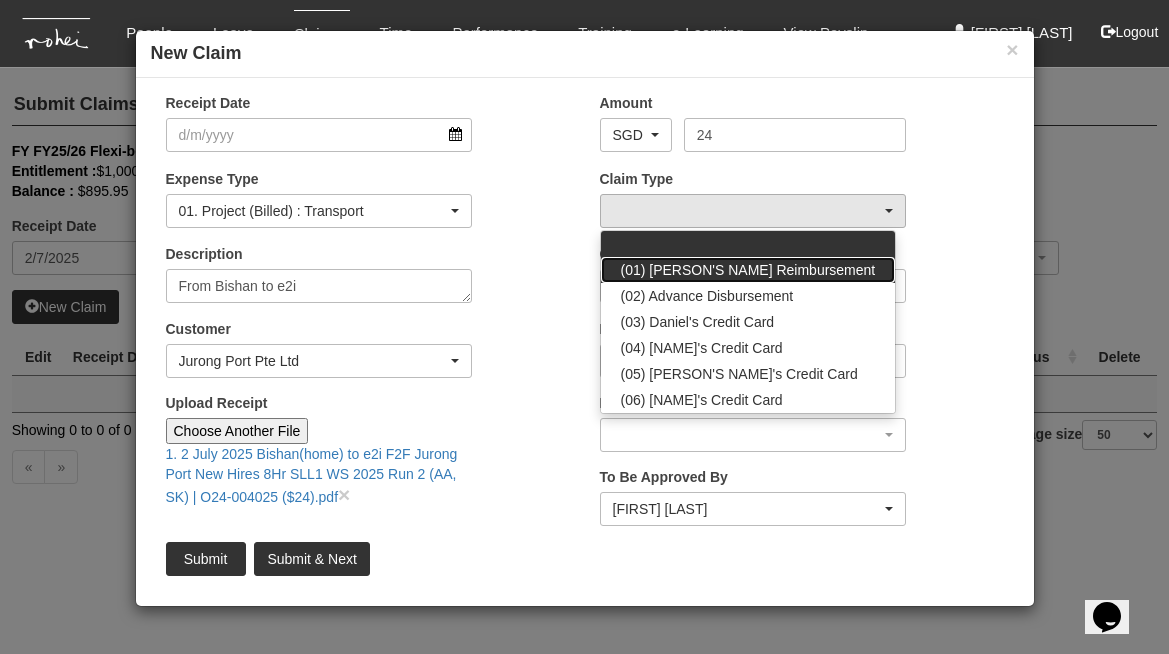 click on "(01) [PERSON'S NAME] Reimbursement" at bounding box center (748, 244) 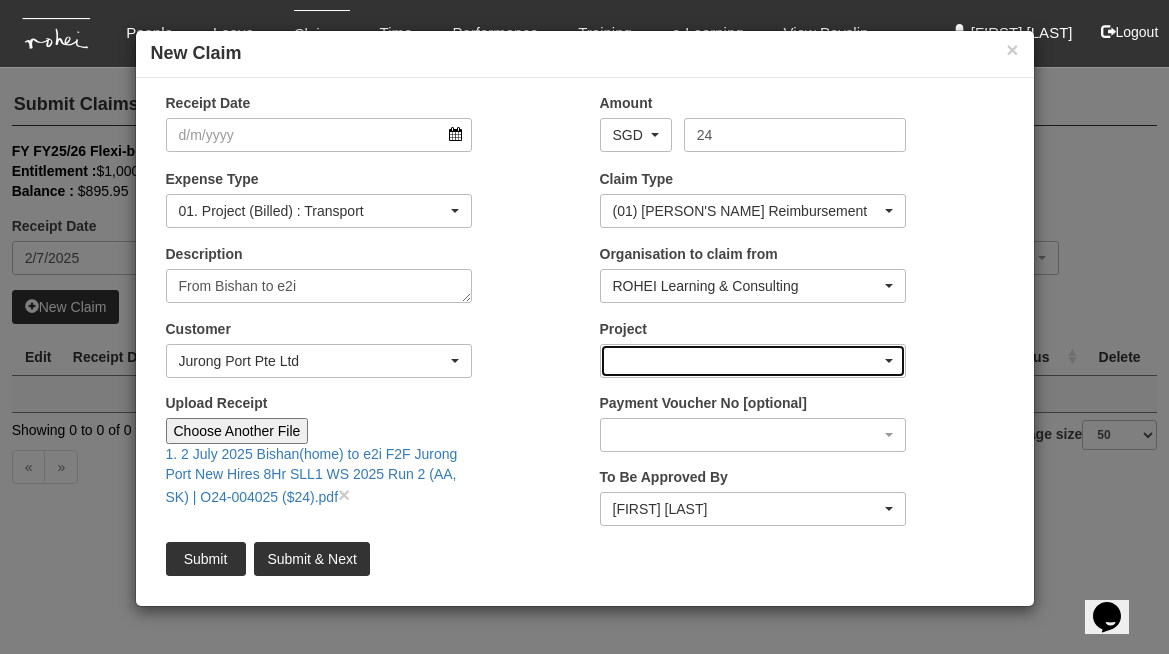 click at bounding box center [753, 361] 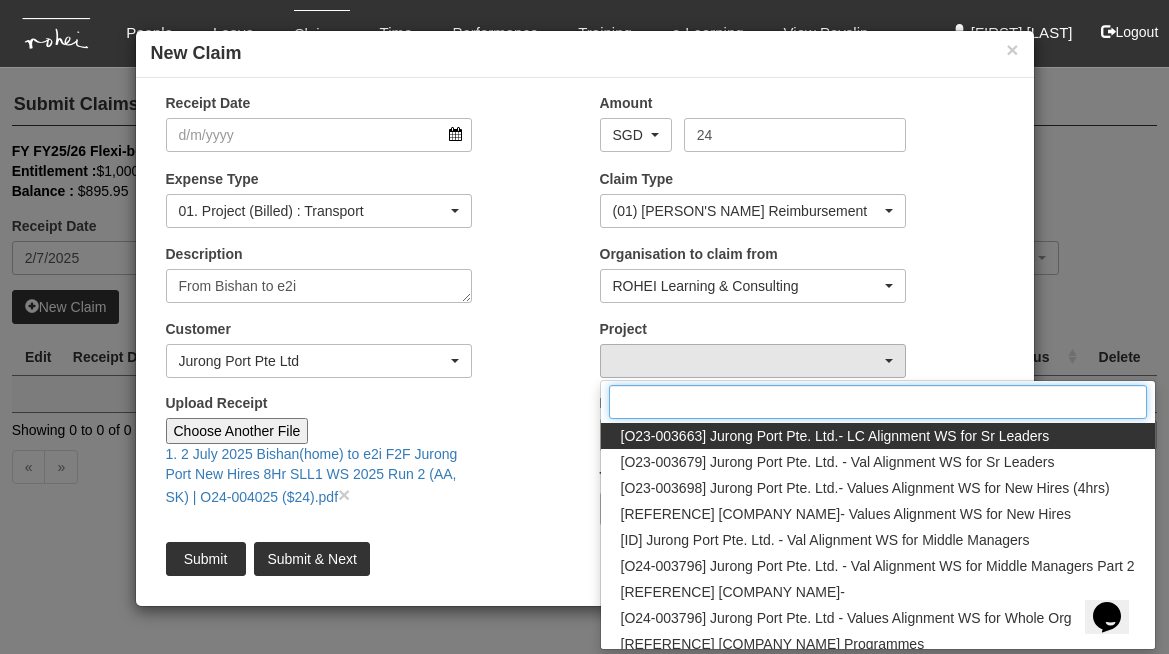 scroll, scrollTop: 85, scrollLeft: 0, axis: vertical 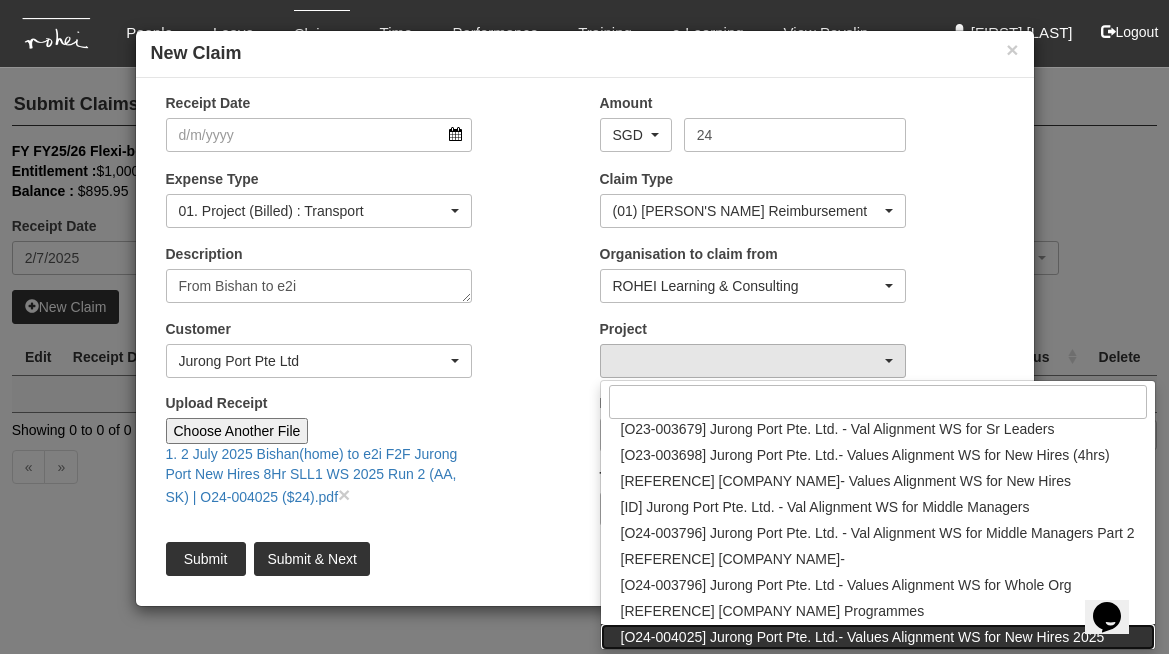 click on "[O24-004025] Jurong Port Pte. Ltd.- Values Alignment WS for New Hires 2025" at bounding box center (621, 356) 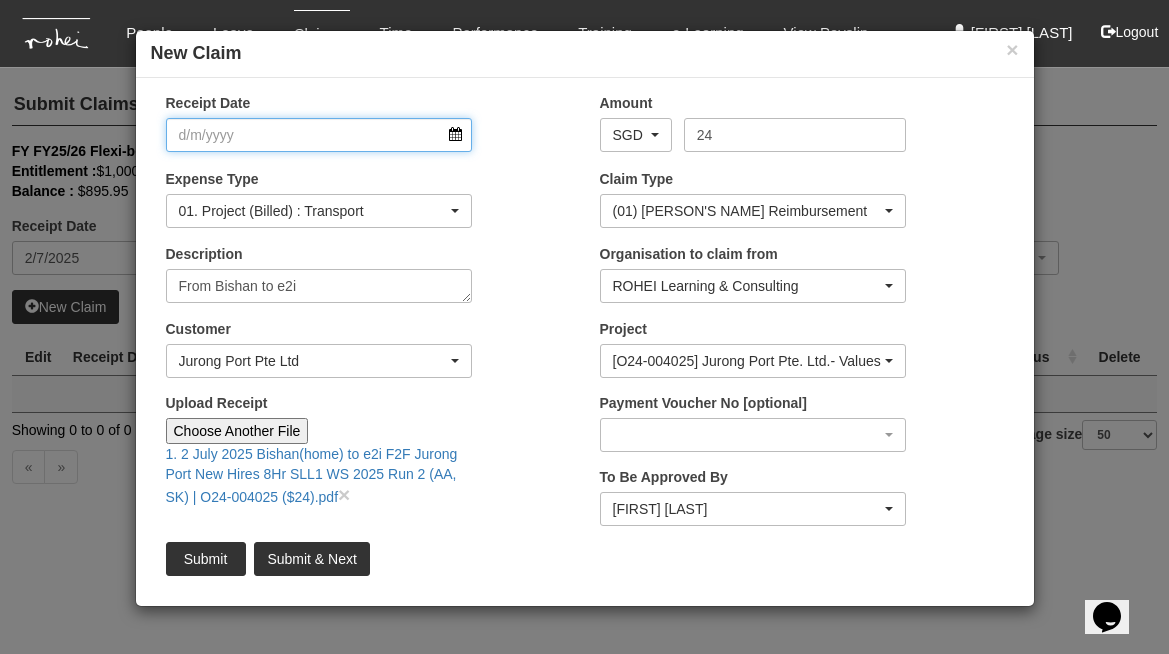 click on "Receipt Date" at bounding box center [319, 135] 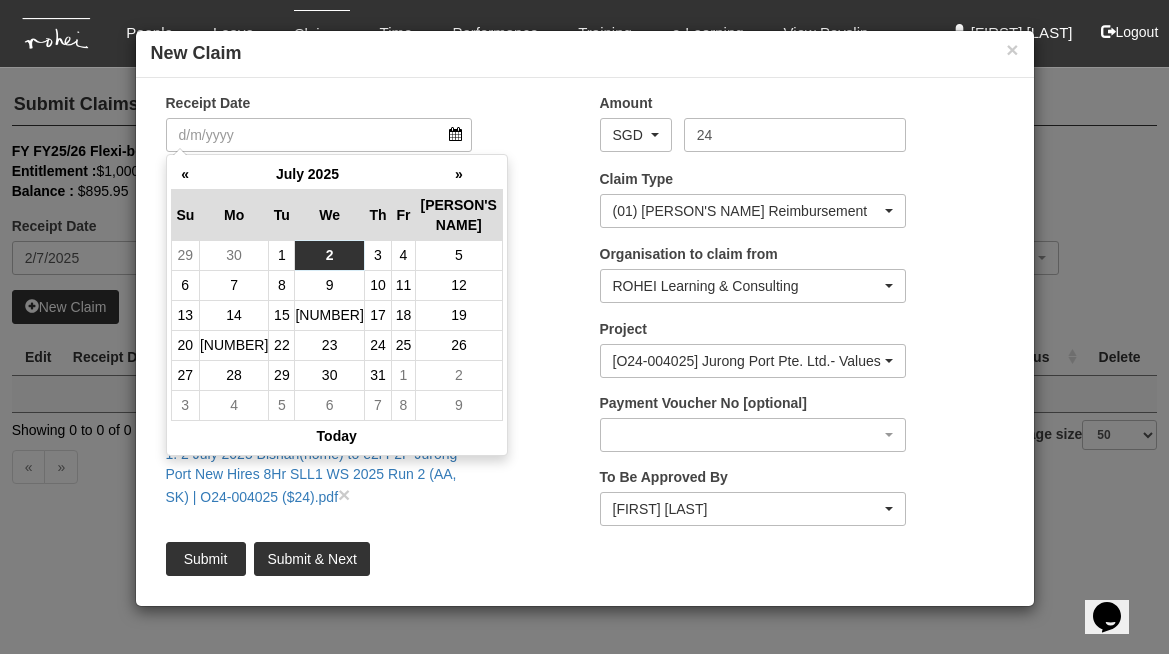 click on "2" at bounding box center (329, 255) 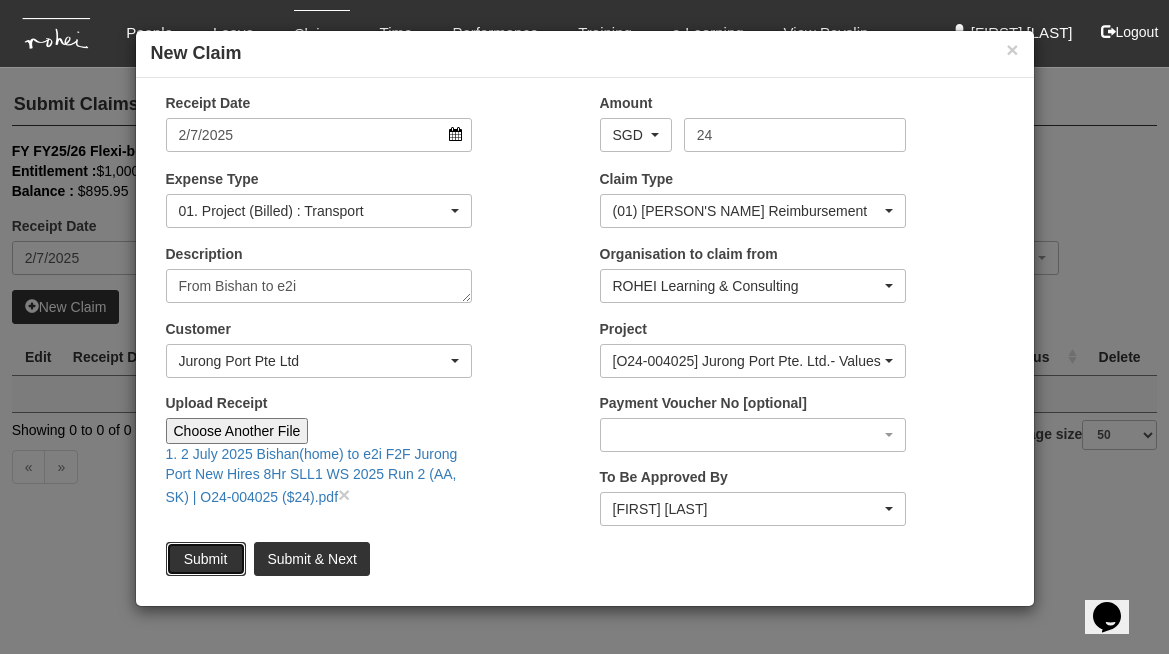click on "Submit" at bounding box center (206, 559) 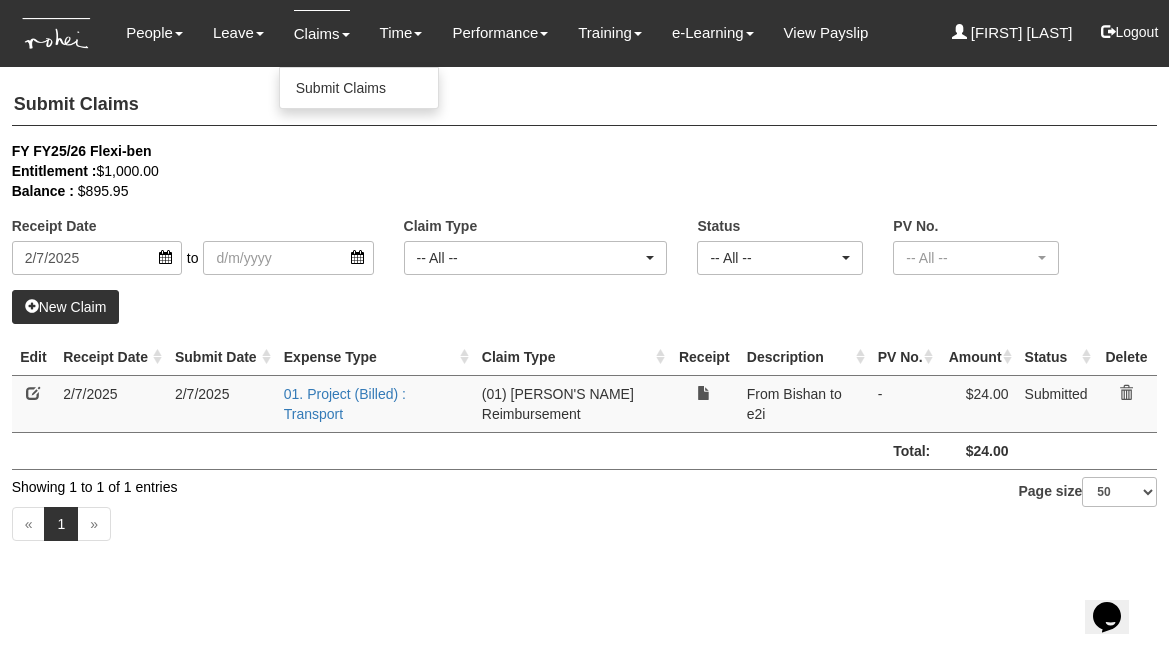 click on "Claims" at bounding box center (322, 33) 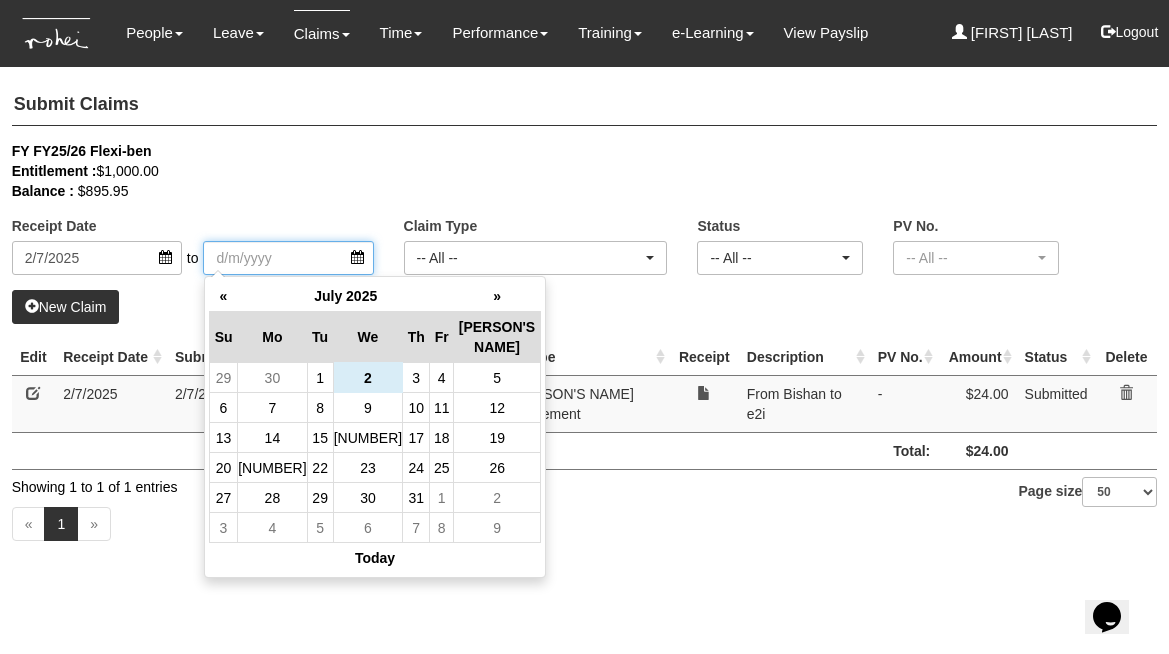 click at bounding box center [288, 258] 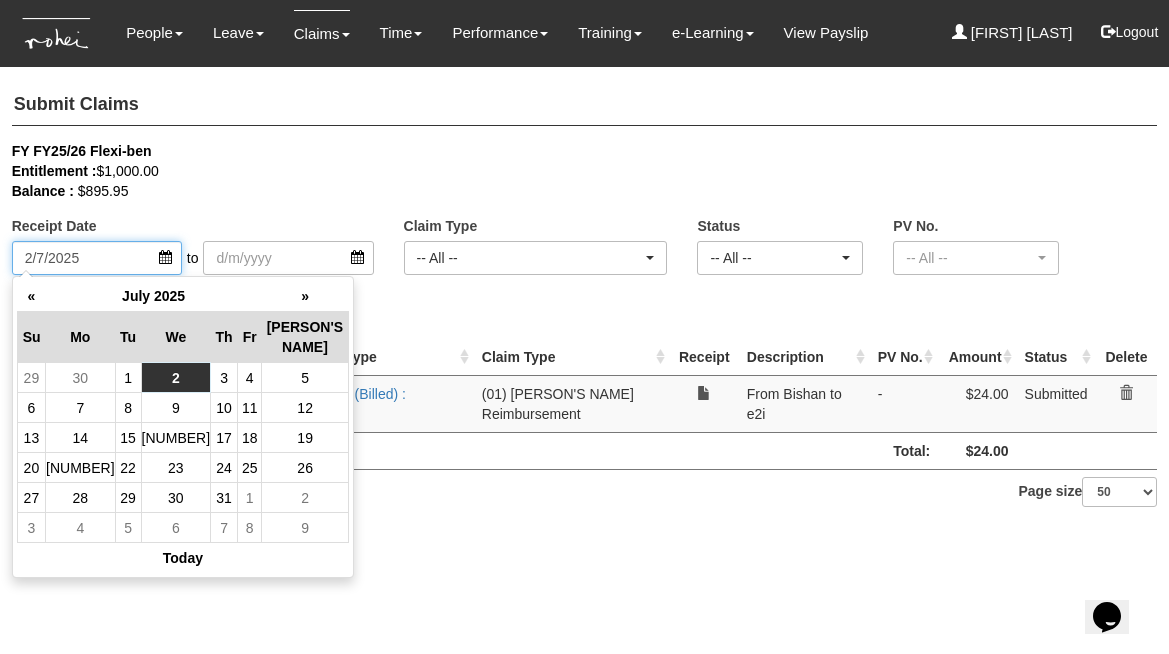 click on "2/7/2025" at bounding box center [97, 258] 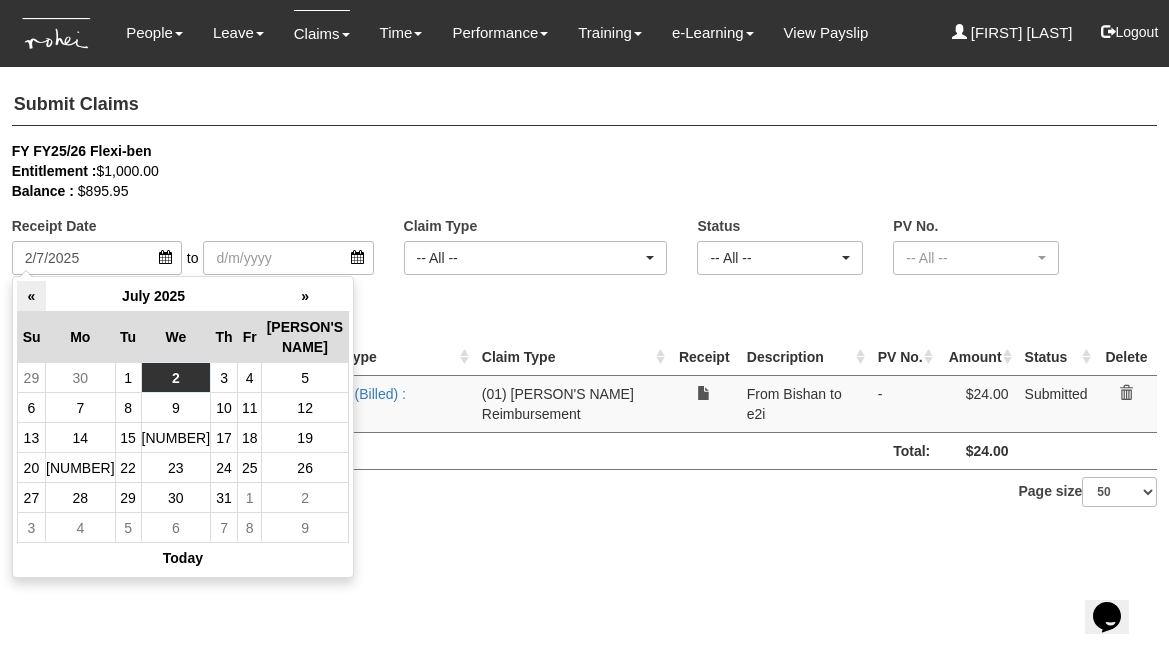 click on "«" at bounding box center [31, 296] 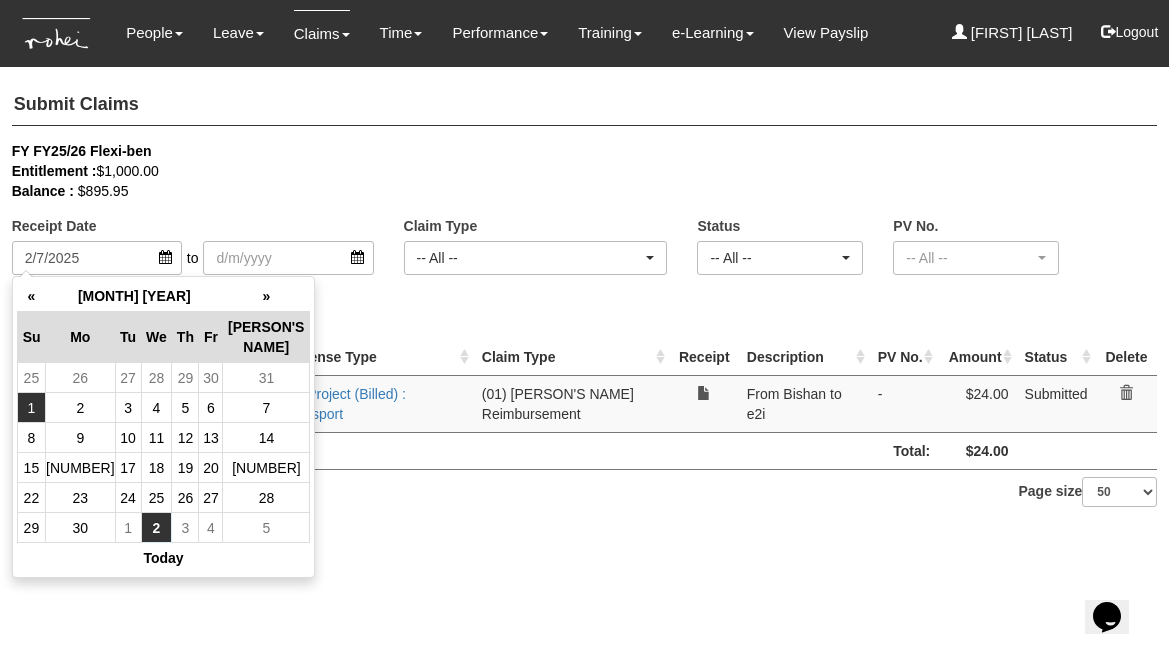 click on "1" at bounding box center [31, 378] 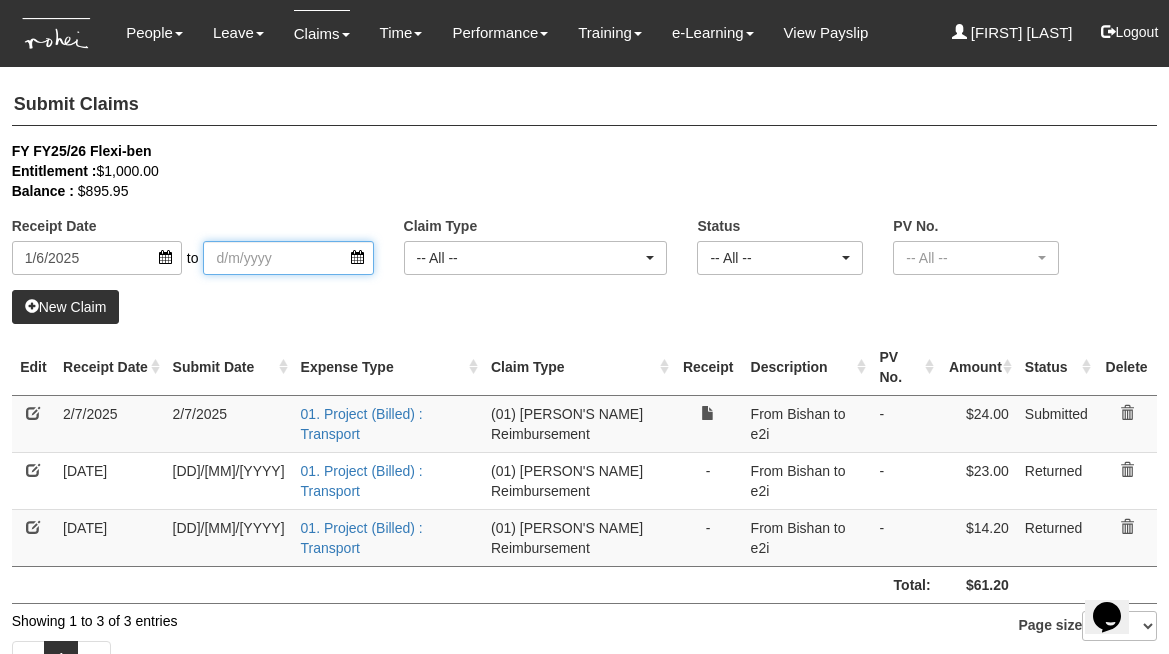click at bounding box center (288, 258) 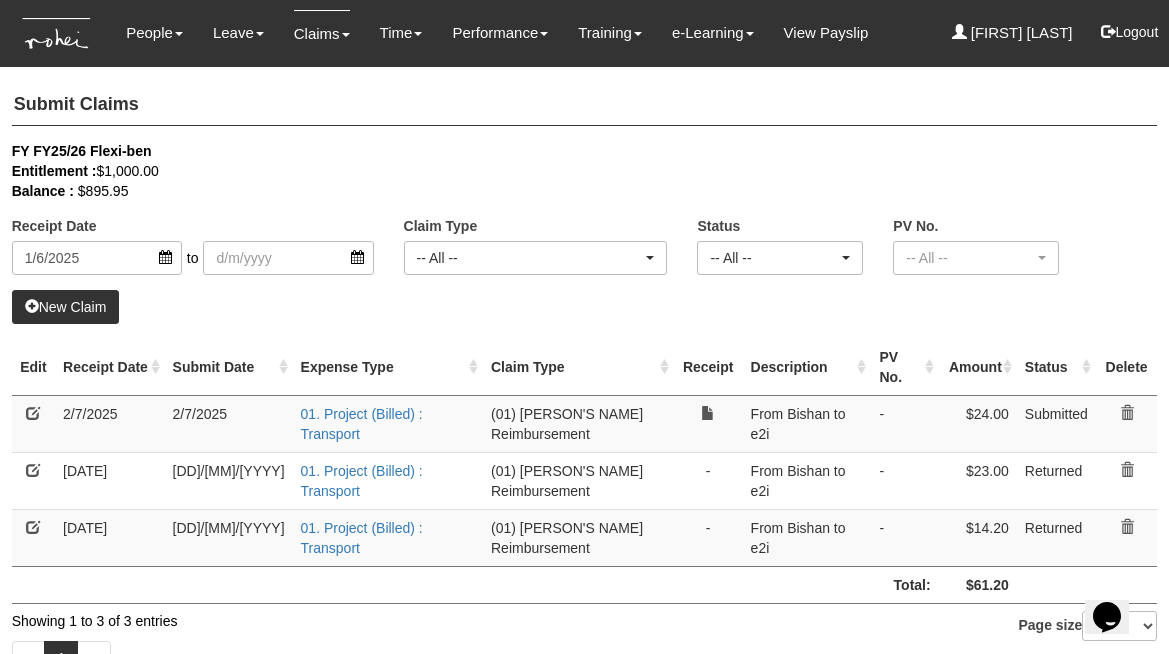 click on "Balance :    $895.95" at bounding box center [570, 191] 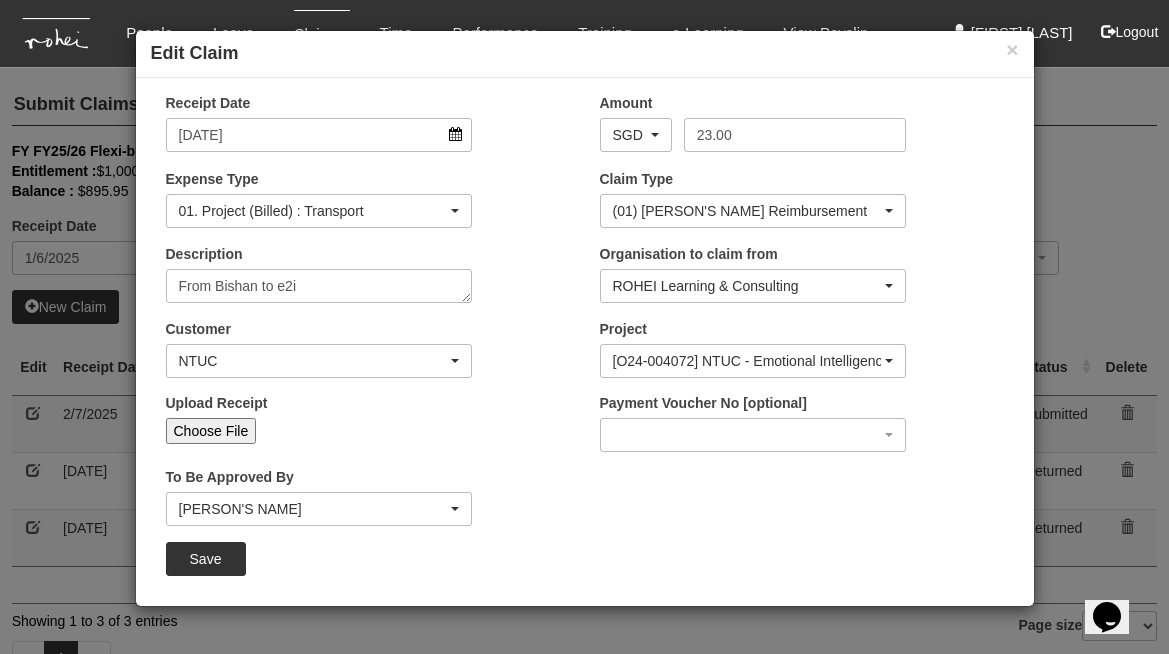 click on "Choose File" at bounding box center (211, 431) 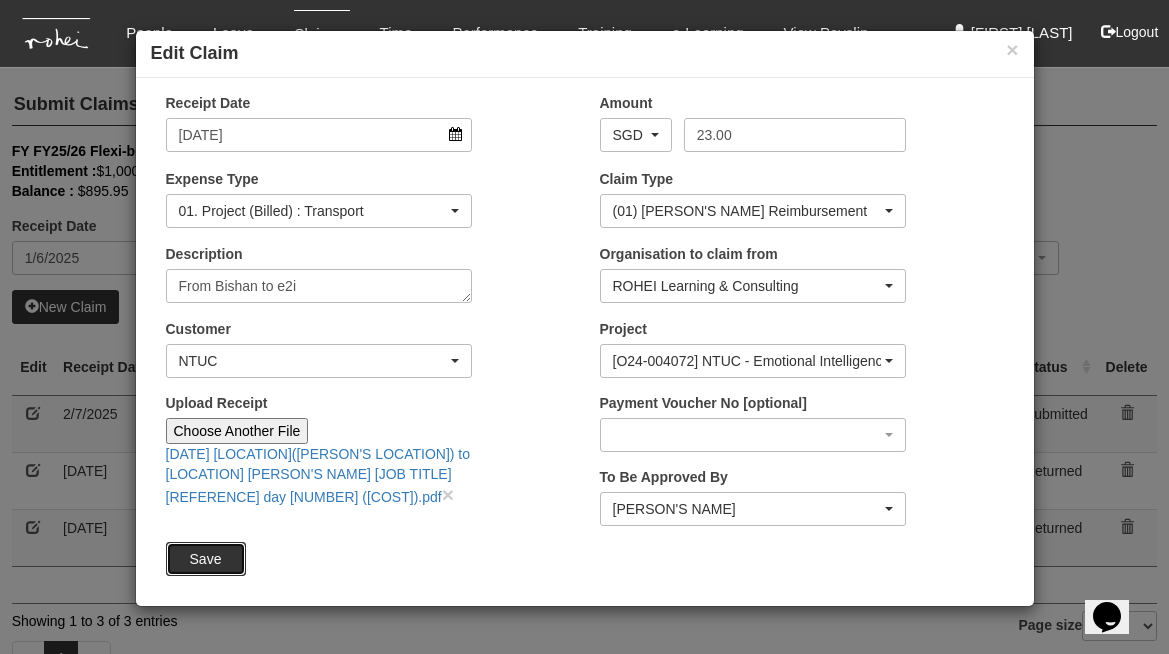 click on "Save" at bounding box center (206, 559) 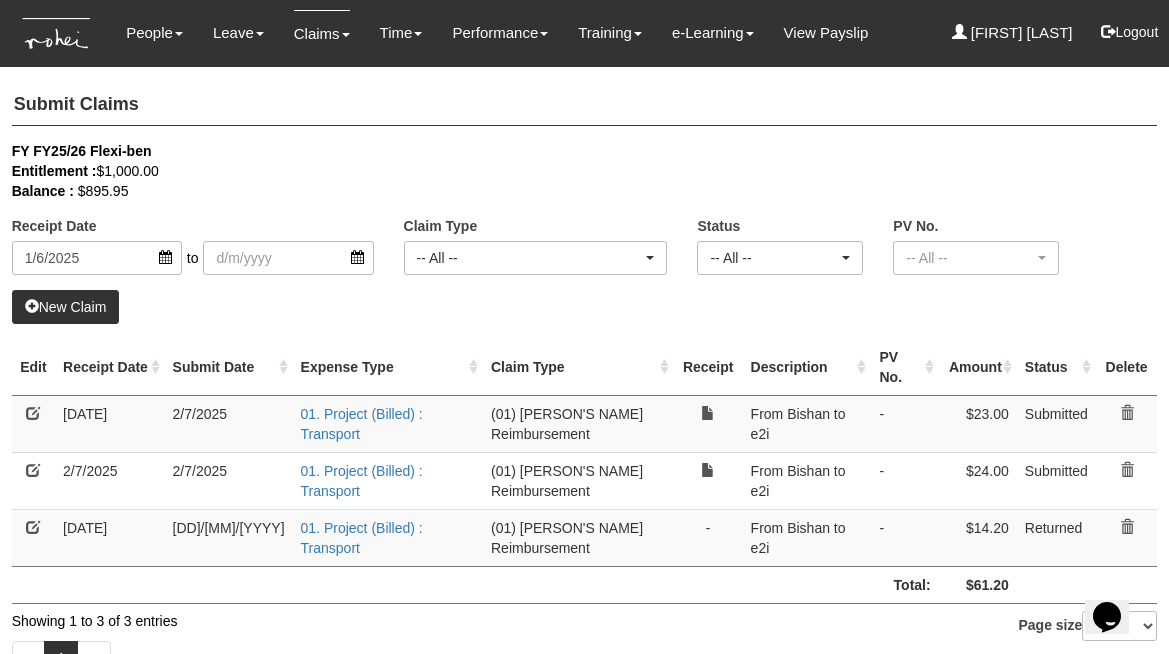 click at bounding box center [33, 413] 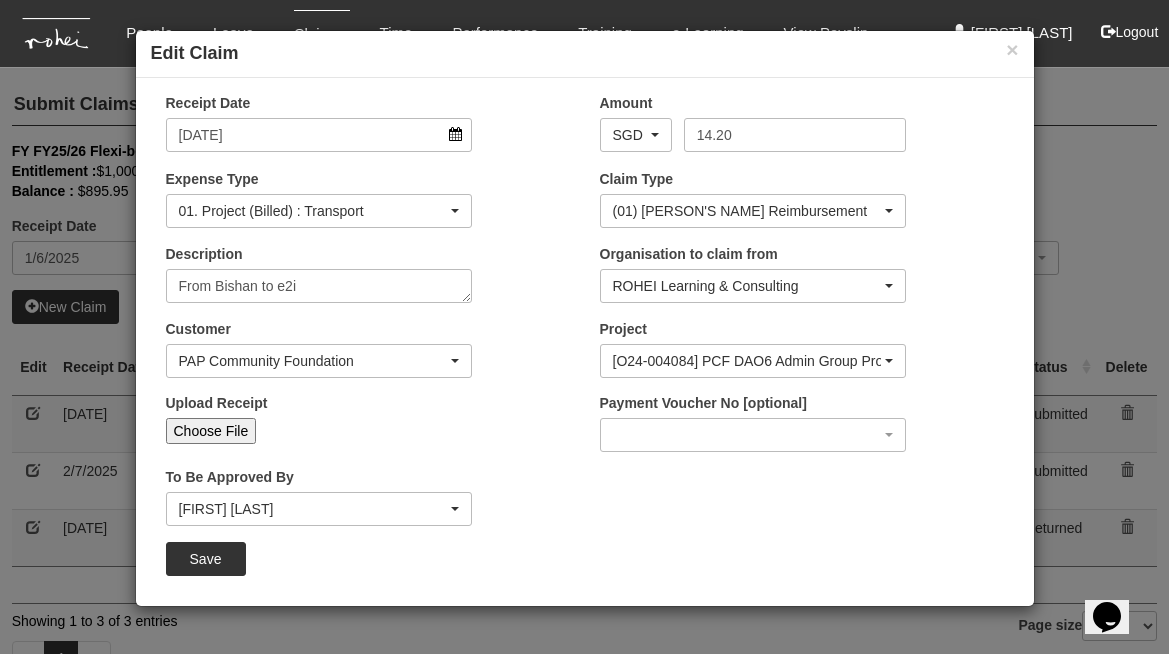 click on "Choose File" at bounding box center (211, 431) 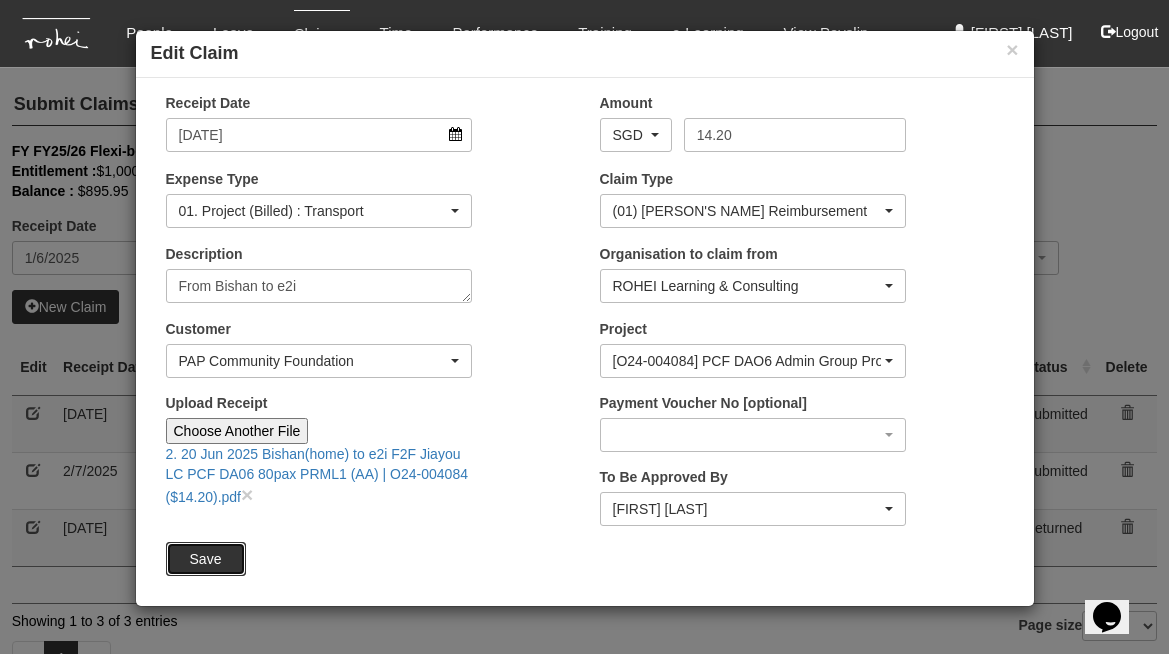 click on "Save" at bounding box center (206, 559) 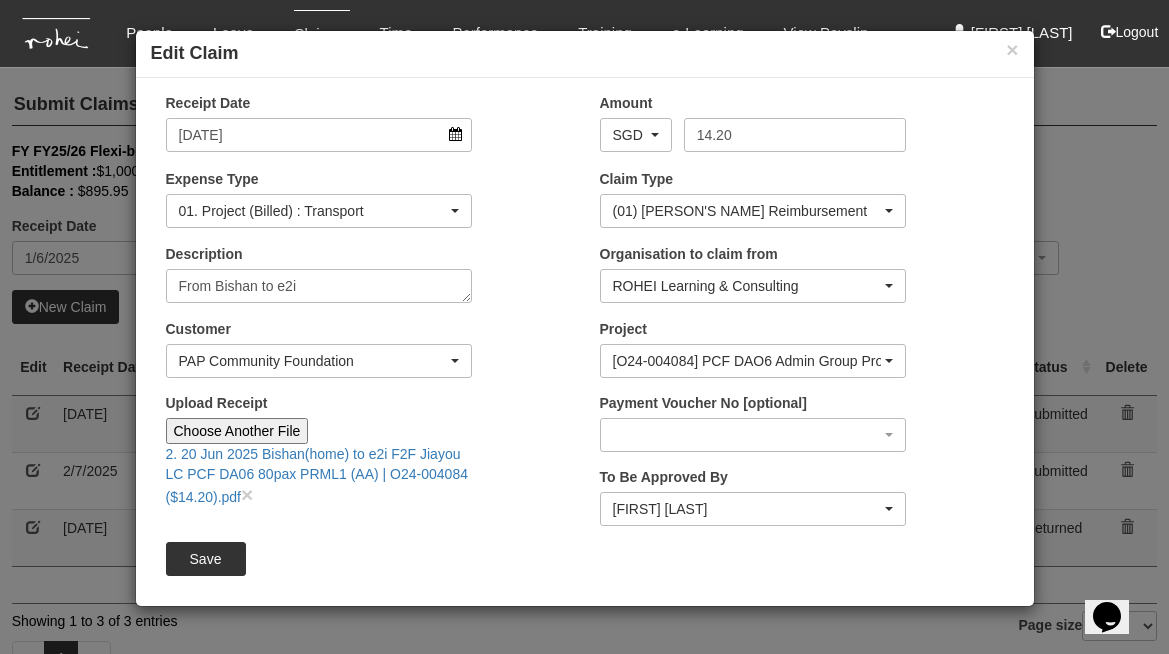 click on "Receipt Date
20/6/2025
Amount
AED
AFN
ALL
AMD
ANG
AOA
ARS
AUD
AWG
AZN
BAM
BBD
BDT
BGN
BHD
BIF
BMD
BND
BOB
BRL
BSD
BTN
BWP
BYN
BZD
CAD
CDF
CHF
CLP
CNY
COP
CRC
CUP
CVE
CZK
DJF
DKK
DOP
DZD
EGP
ERN
ETB
EUR
FJD
FKP
GBP
GEL
GGP
GHS
GIP
GMD
GNF
GTQ
GYD
HKD
HNL
HRK
HTG
HUF
IDR
ILS
IMP
INR
IQD
IRR
ISK
JEP
JMD
JOD
JPY
KES
KGS
KHR
KMF
KPW
KRW
KWD
KYD
KZT
LAK
LBP
LKR
LRD
LSL
LYD
MAD
MDL
MGA
MKD
MMK
MNT
MOP" at bounding box center (585, 342) 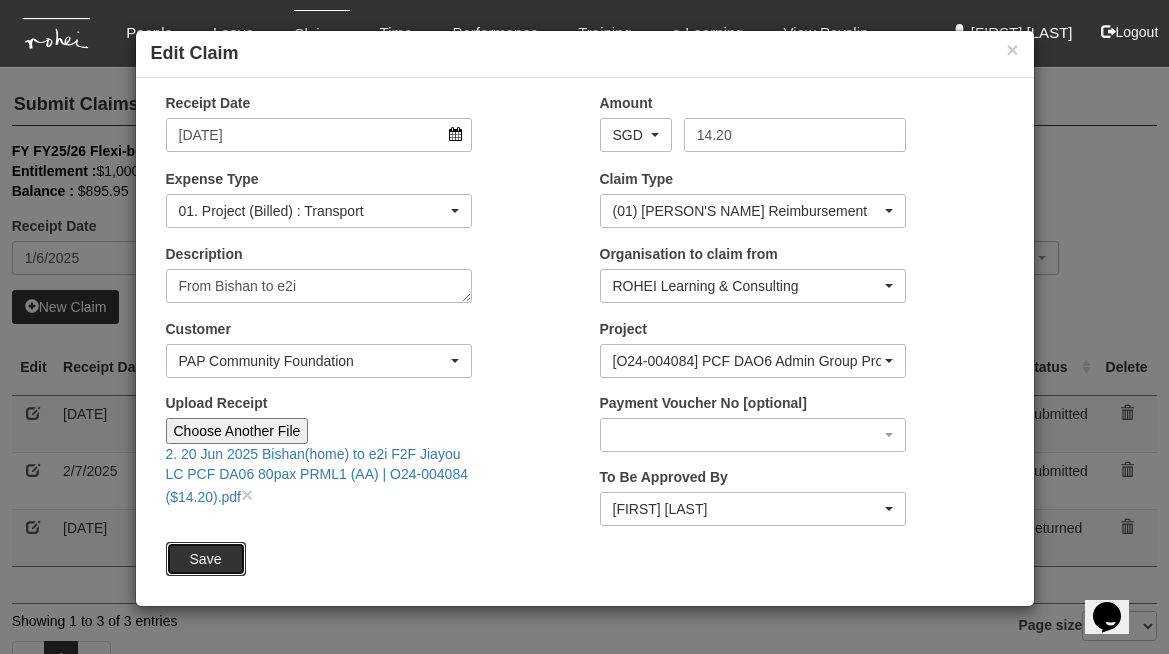 click on "Save" at bounding box center [206, 559] 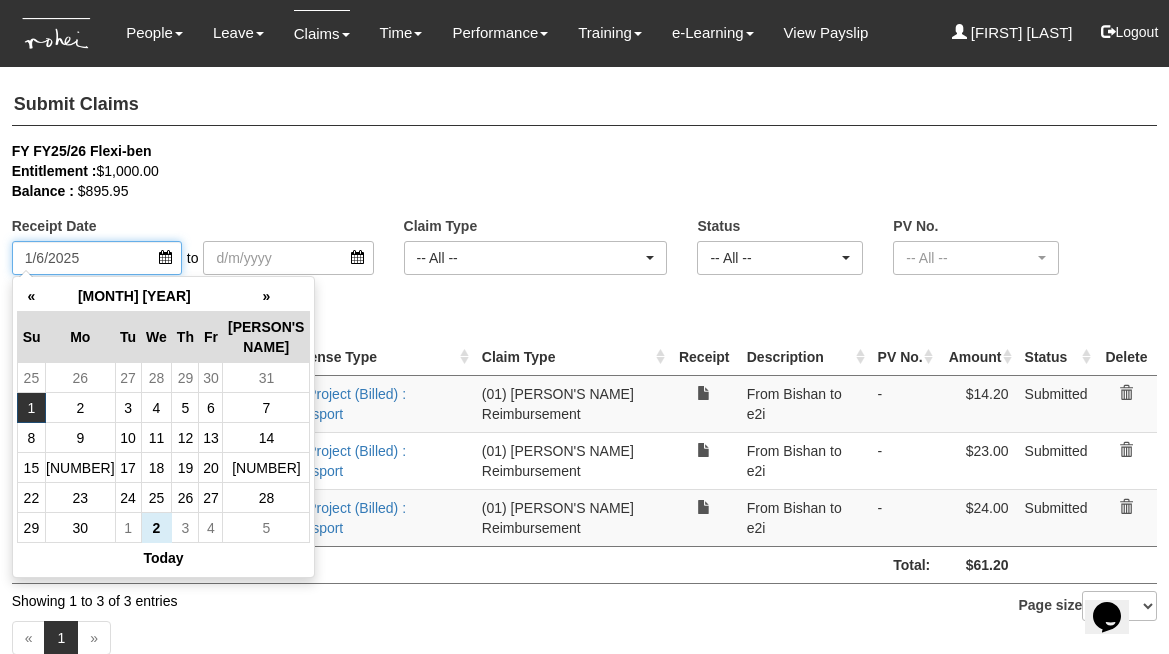 click on "1/6/2025" at bounding box center [97, 258] 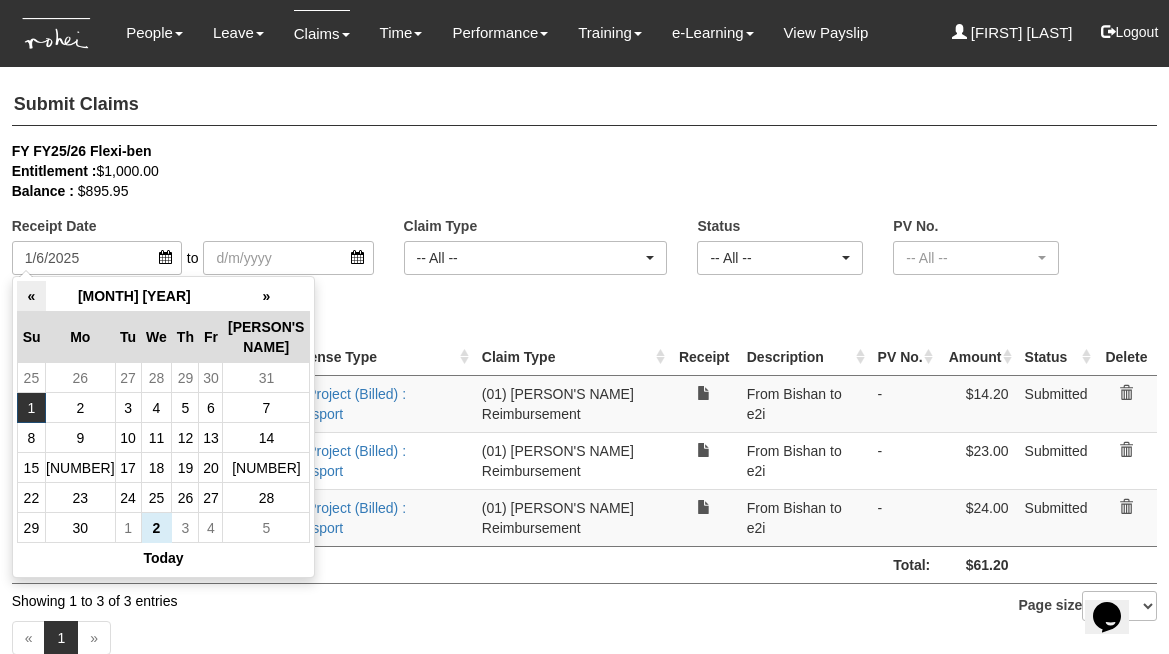 click on "«" at bounding box center [31, 296] 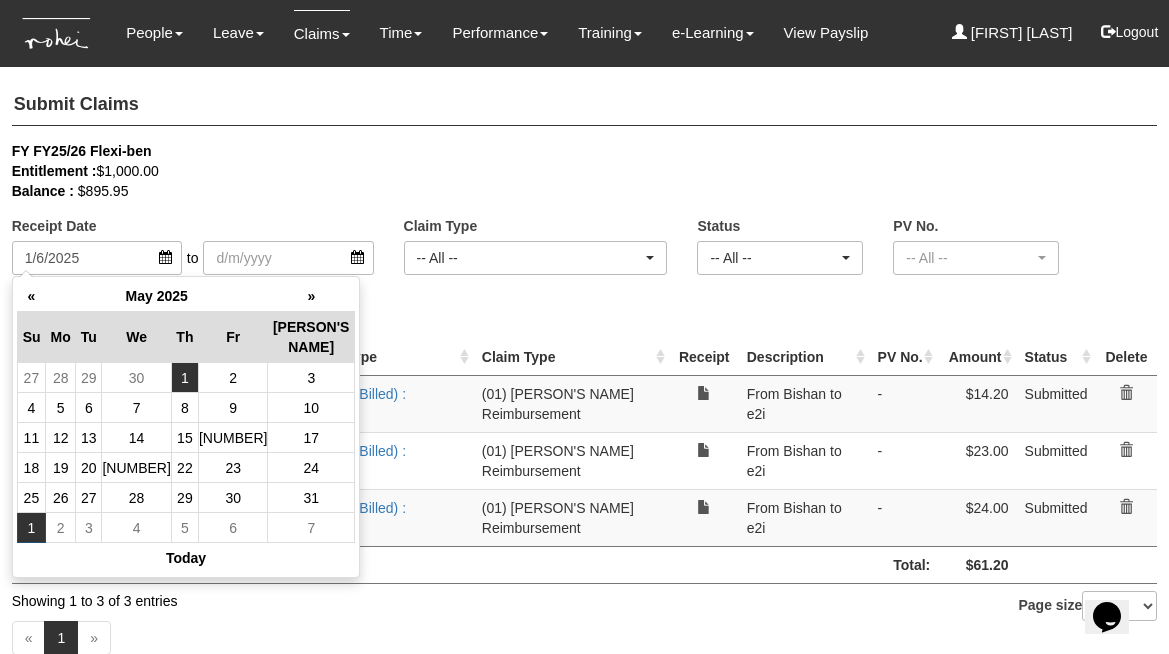 click on "1" at bounding box center (184, 378) 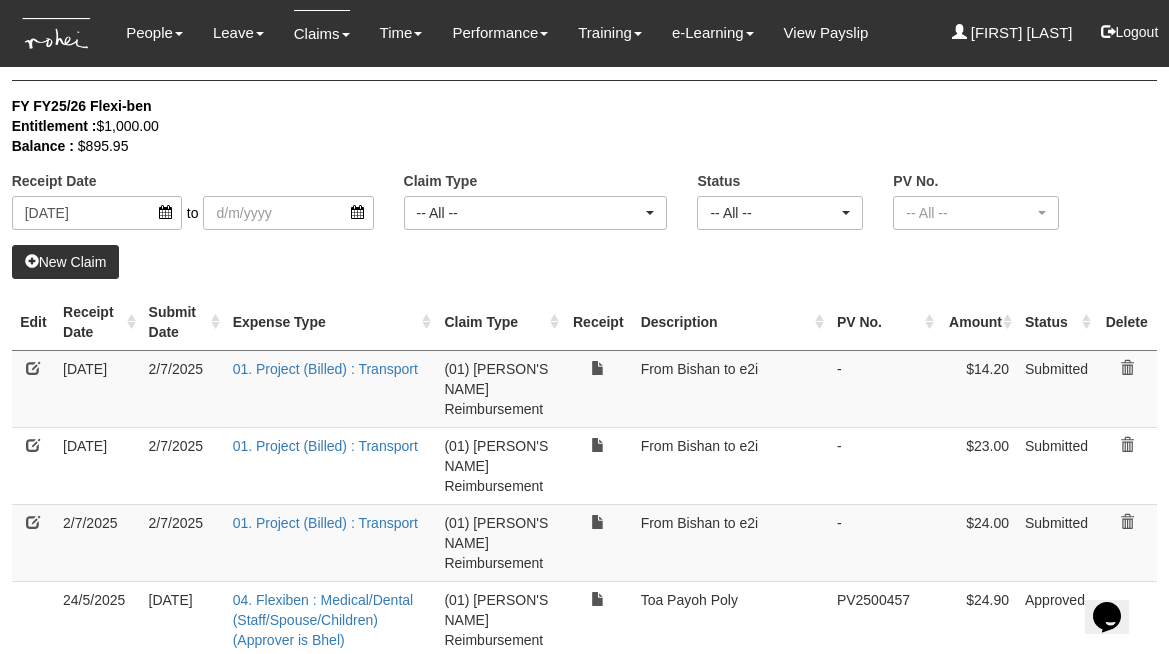scroll, scrollTop: 61, scrollLeft: 0, axis: vertical 